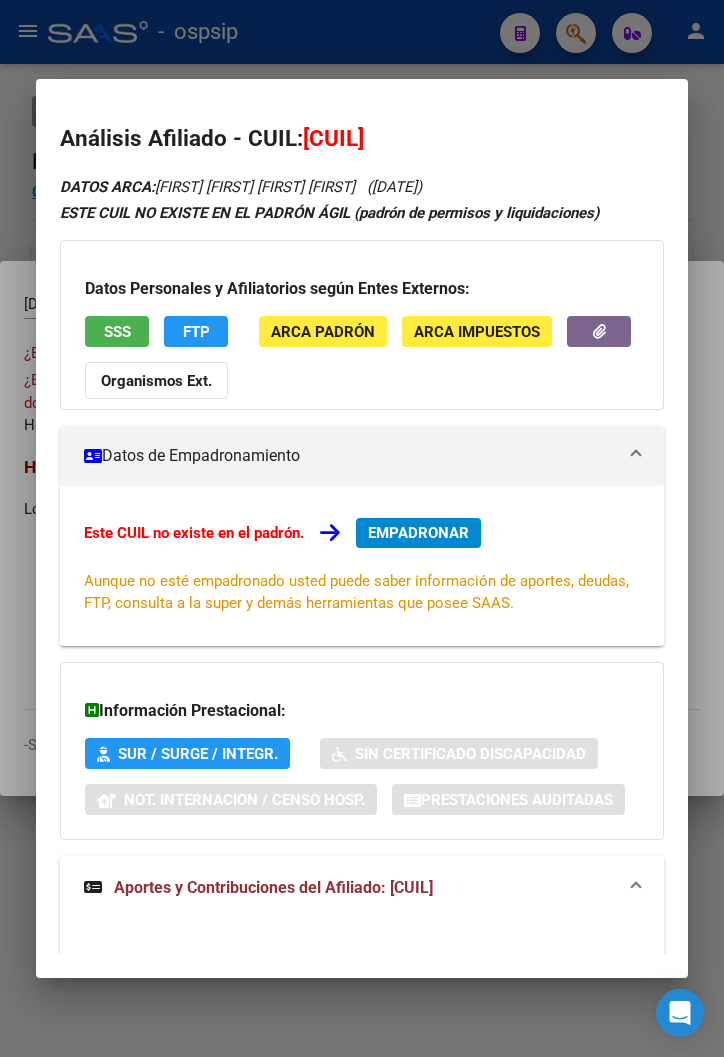 scroll, scrollTop: 0, scrollLeft: 0, axis: both 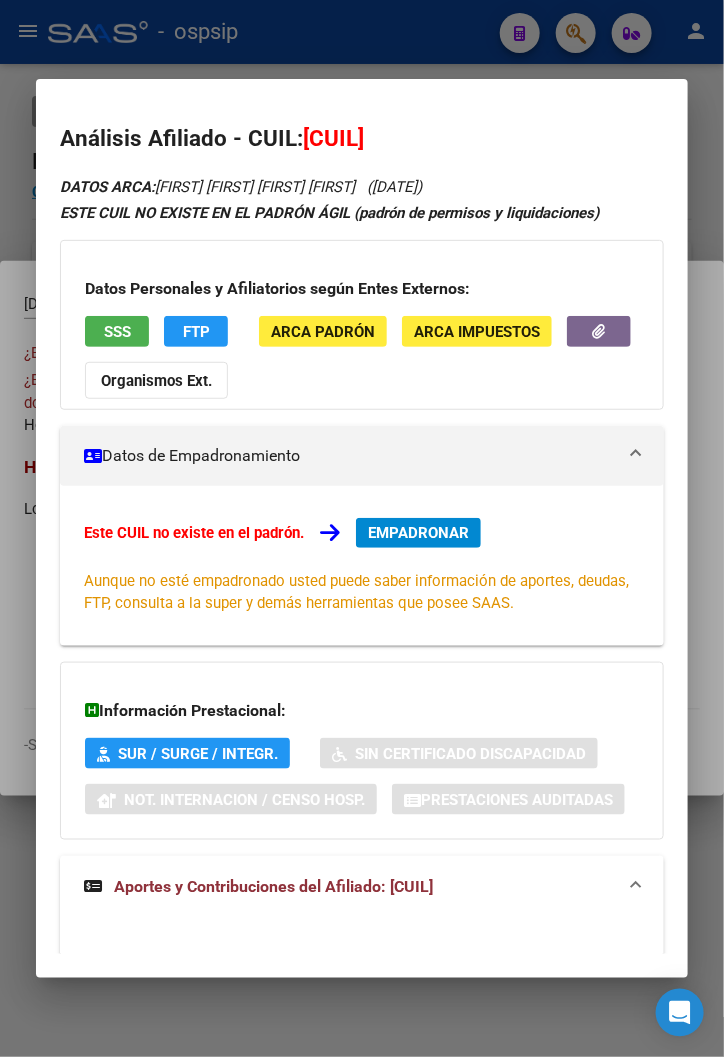 click at bounding box center (362, 528) 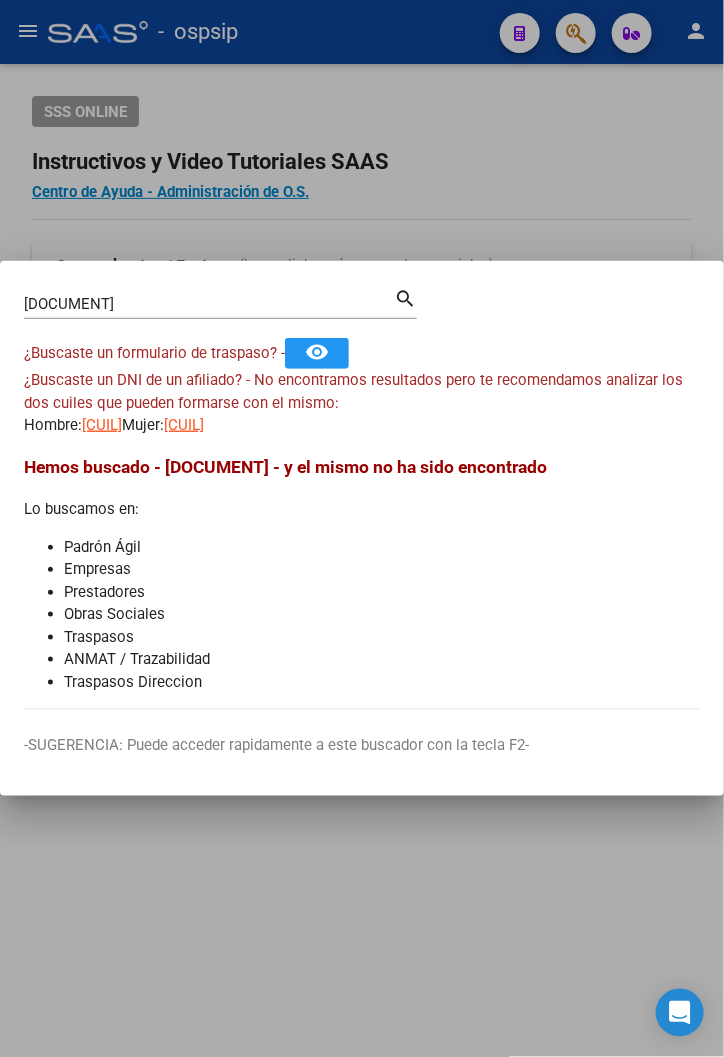 click on "[DOCUMENT]" at bounding box center [209, 304] 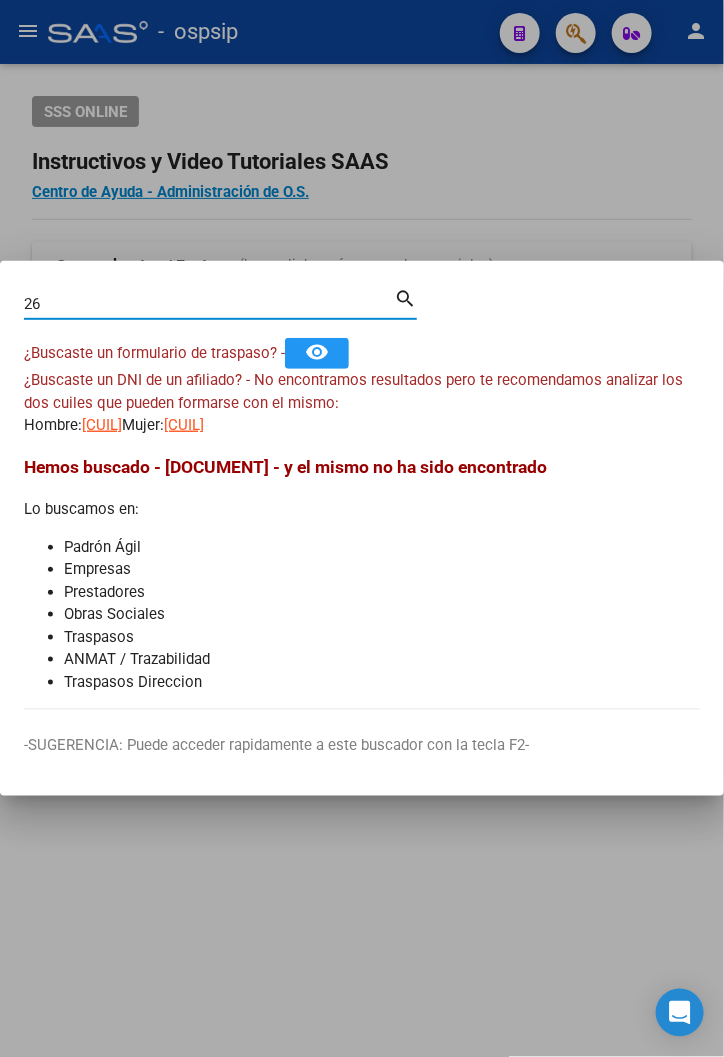 type on "2" 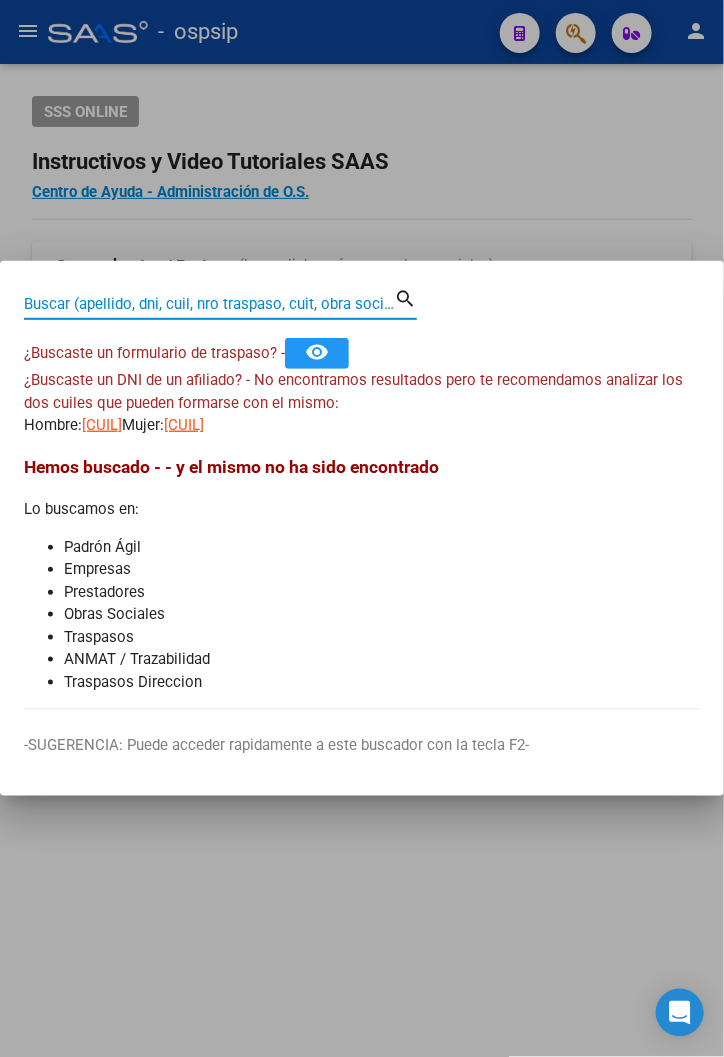 click on "Buscar (apellido, dni, cuil, nro traspaso, cuit, obra social)" at bounding box center (209, 304) 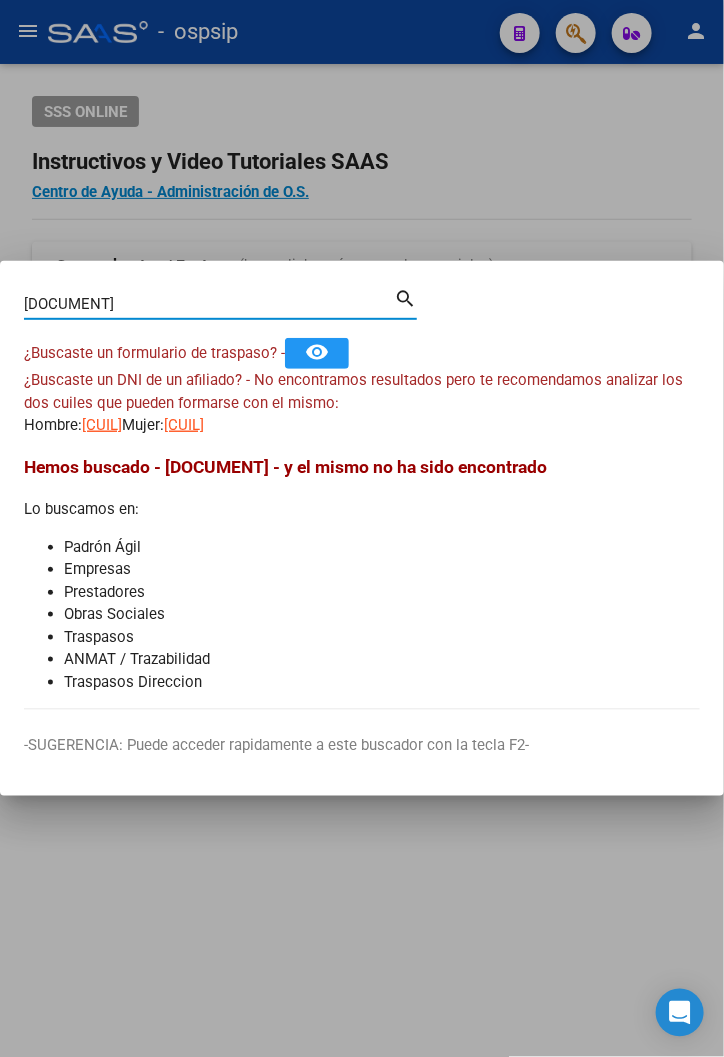 type on "[DOCUMENT]" 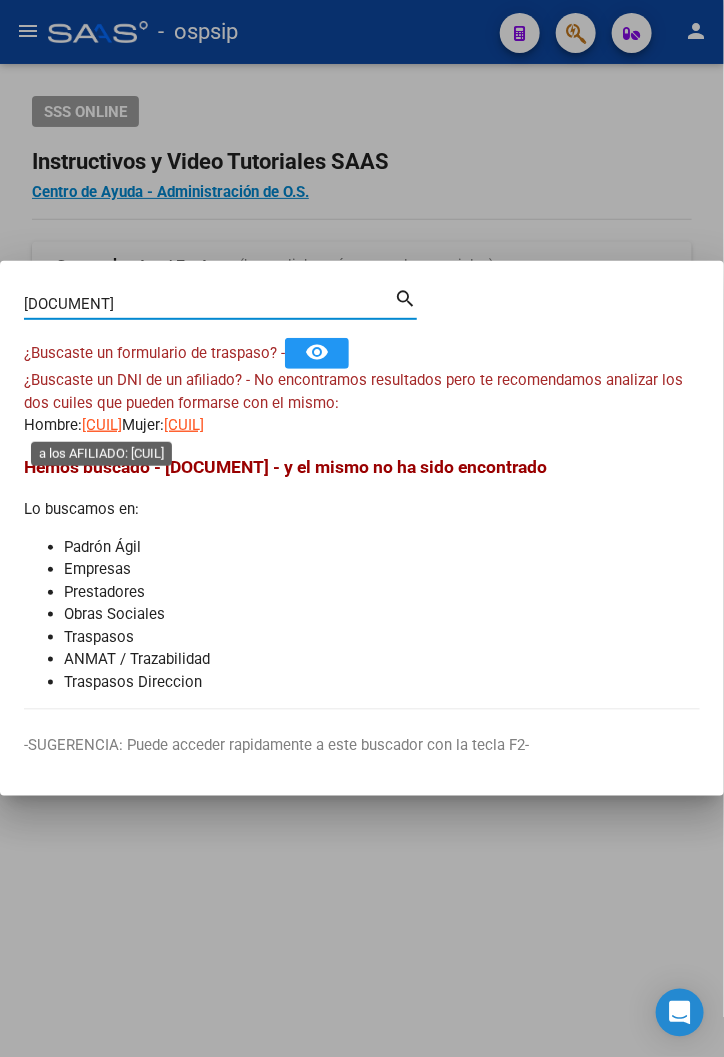 click on "[CUIL]" at bounding box center (102, 425) 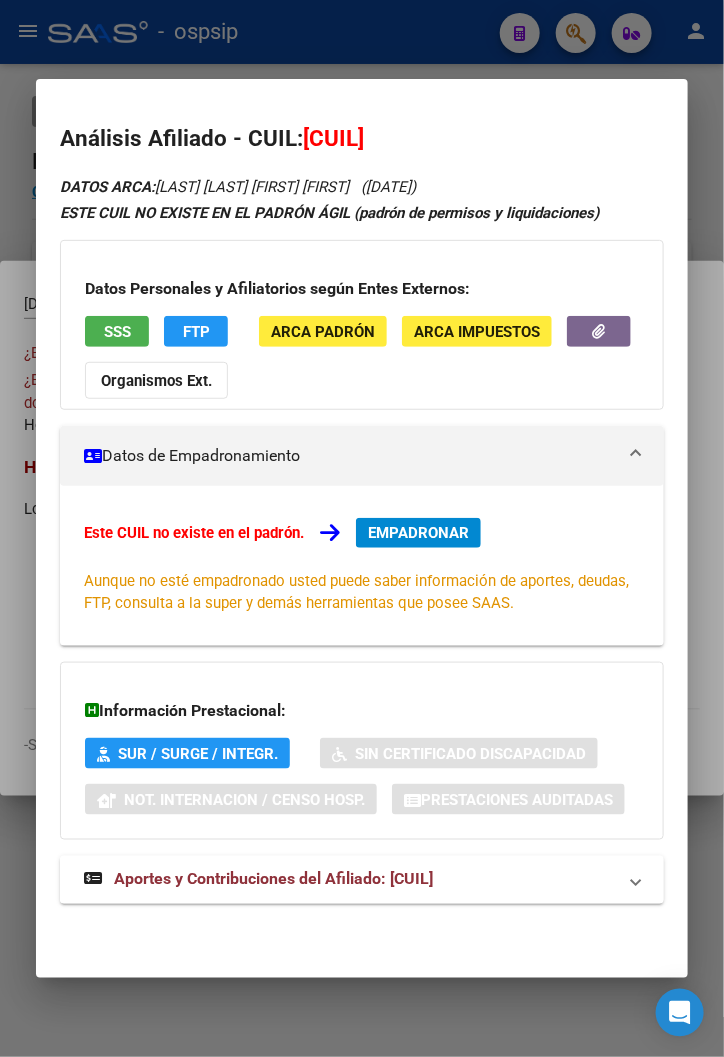 click on "Aportes y Contribuciones del Afiliado: [CUIL]" at bounding box center (273, 879) 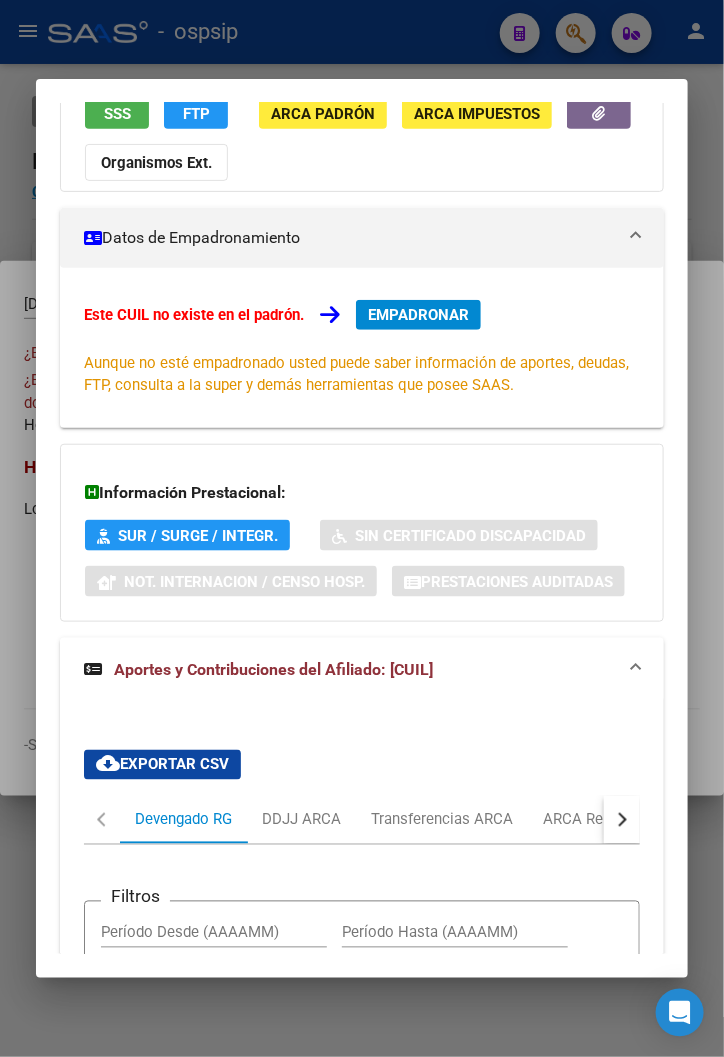 scroll, scrollTop: 0, scrollLeft: 0, axis: both 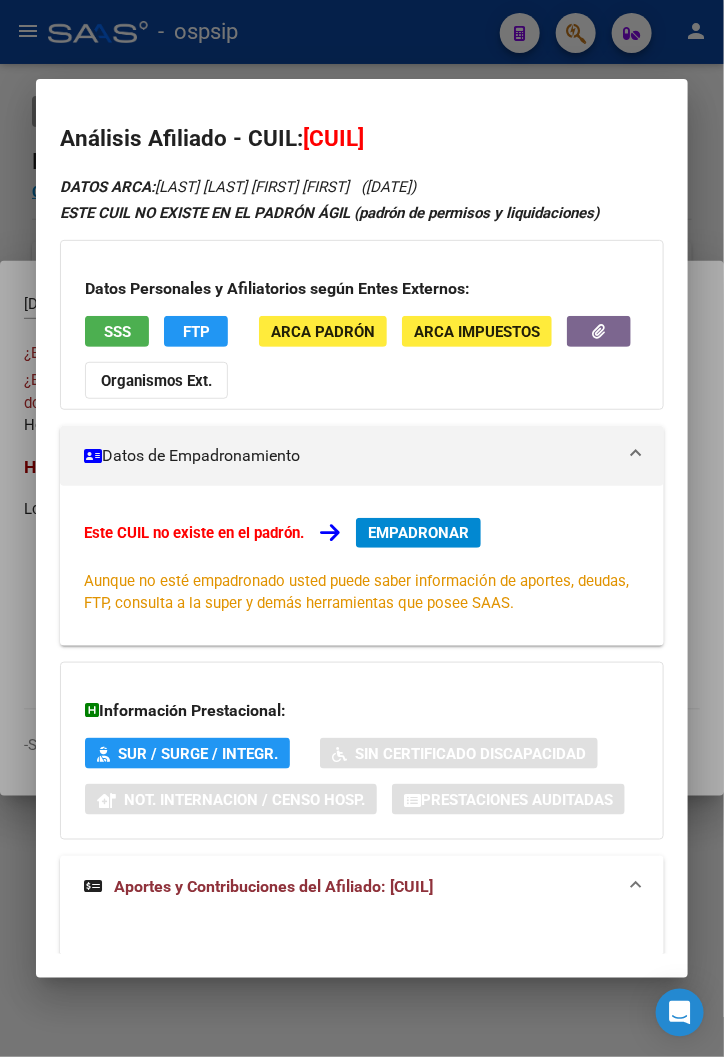 click on "EMPADRONAR" at bounding box center [418, 533] 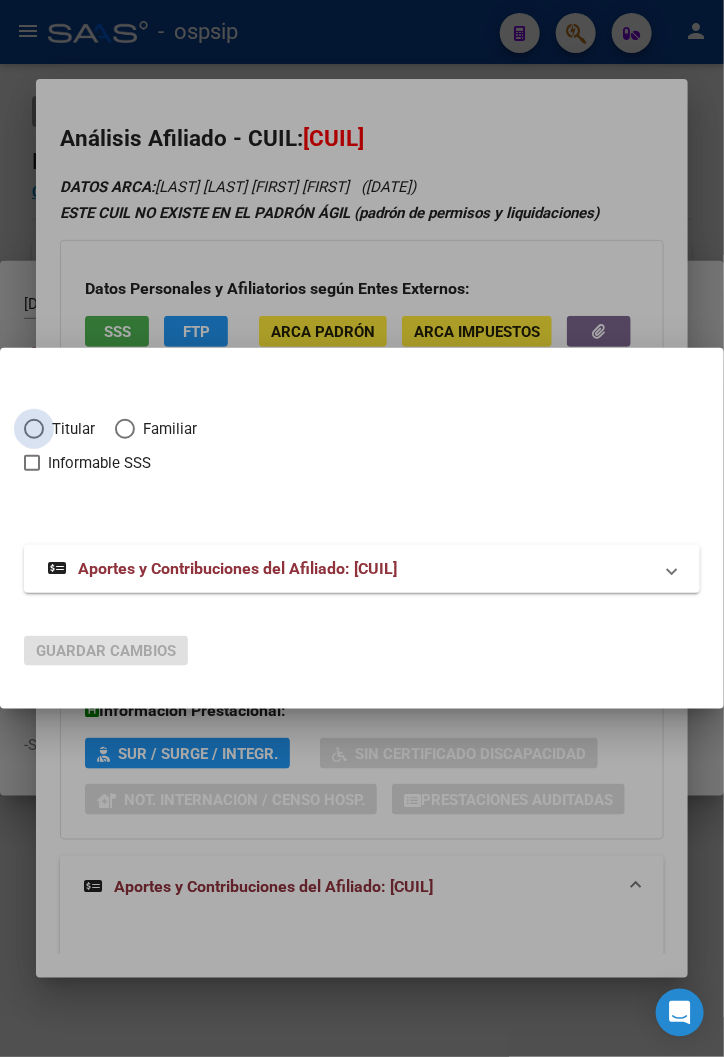 click at bounding box center (34, 429) 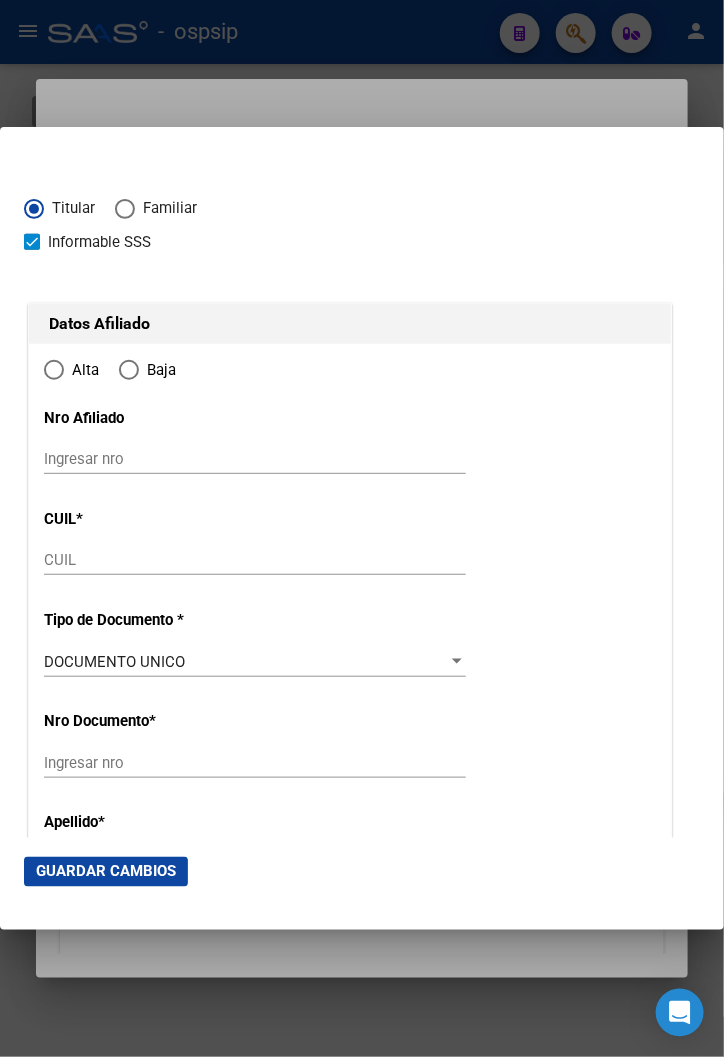 type on "[CUIL]" 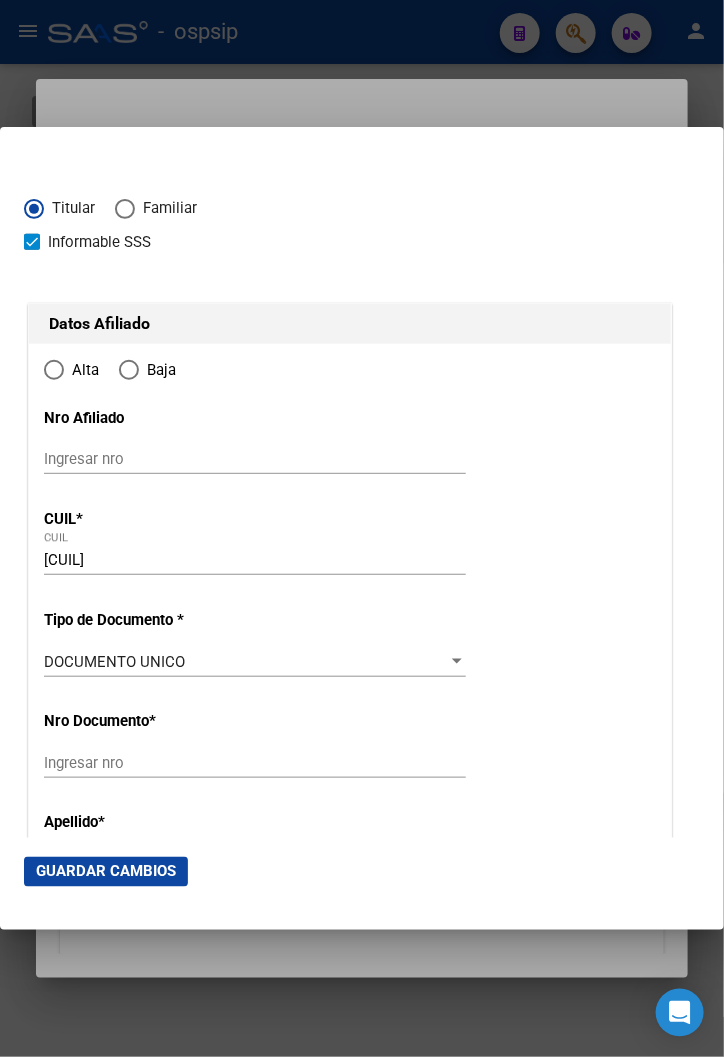 type on "[DOCUMENT]" 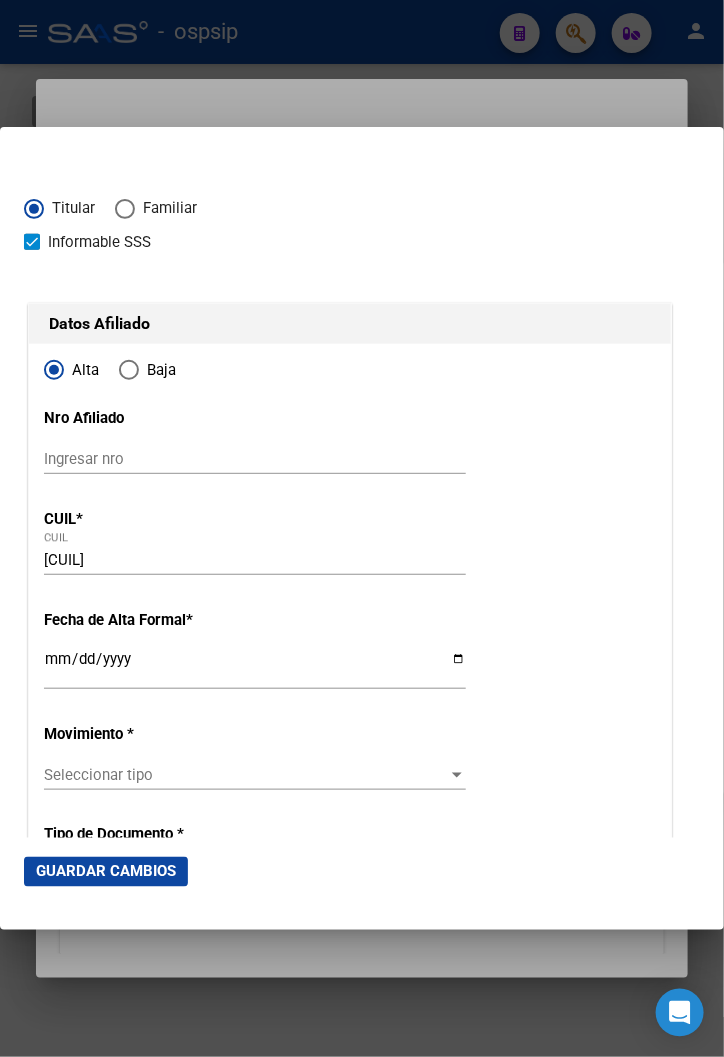 scroll, scrollTop: 111, scrollLeft: 0, axis: vertical 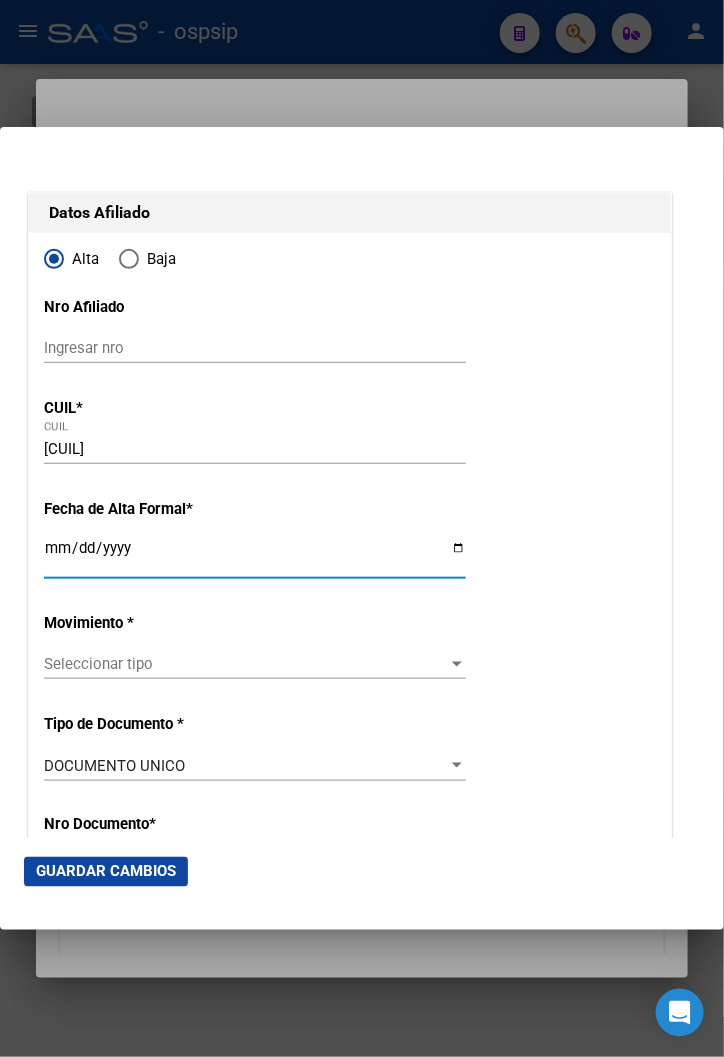 click on "Ingresar fecha" at bounding box center [255, 556] 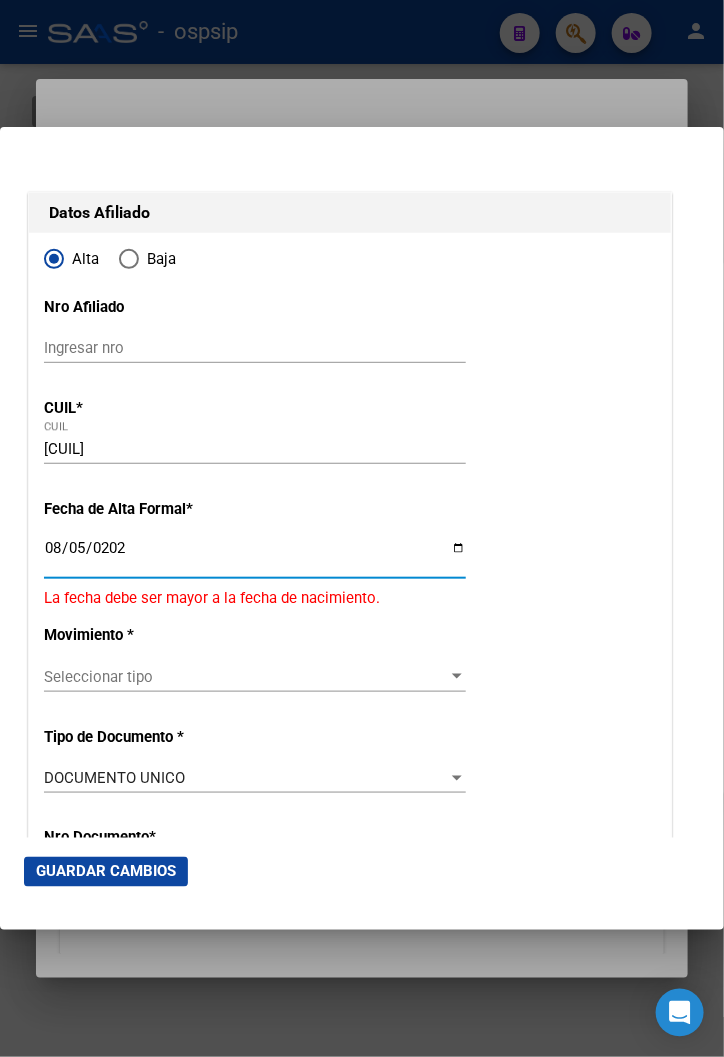type on "2025-08-05" 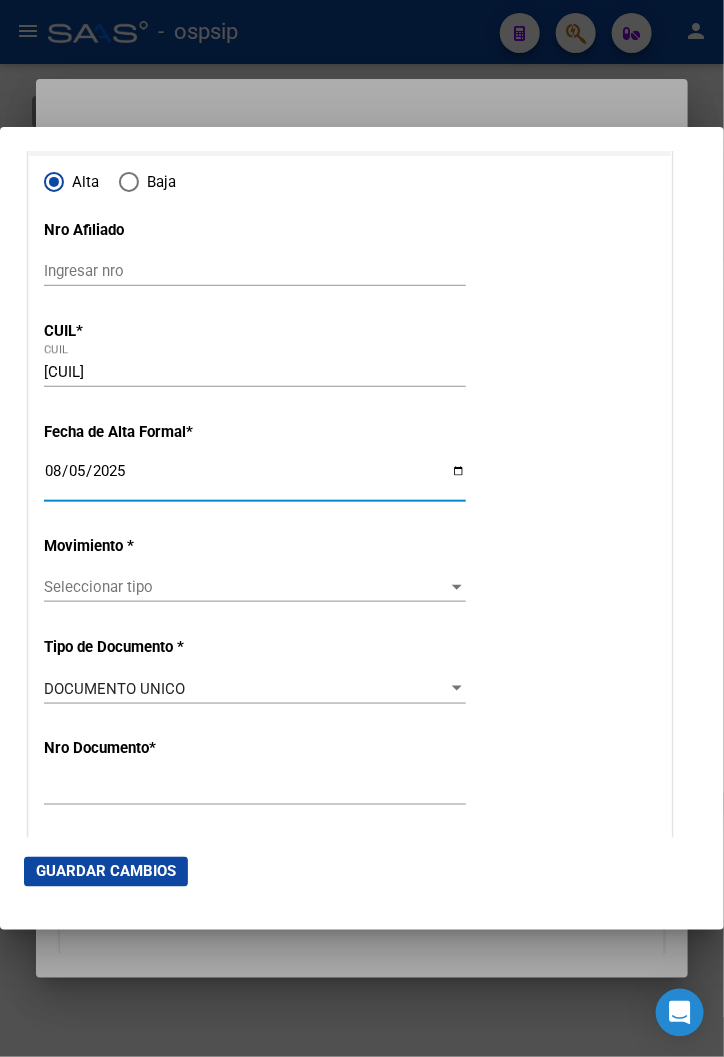 scroll, scrollTop: 222, scrollLeft: 0, axis: vertical 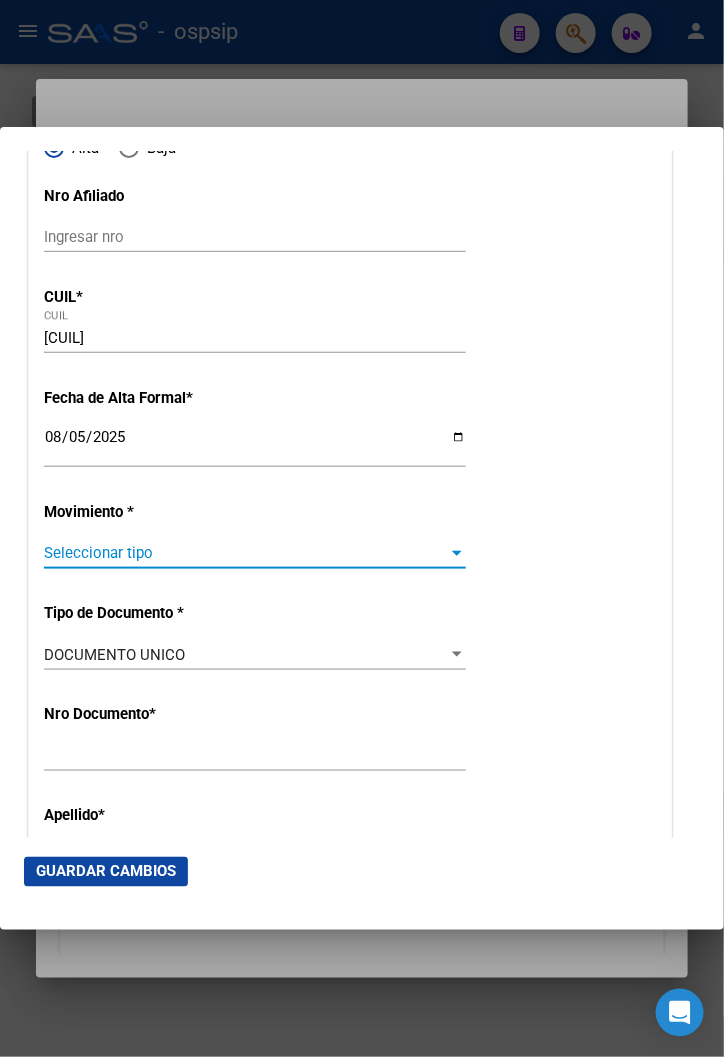 click on "Seleccionar tipo" at bounding box center [246, 553] 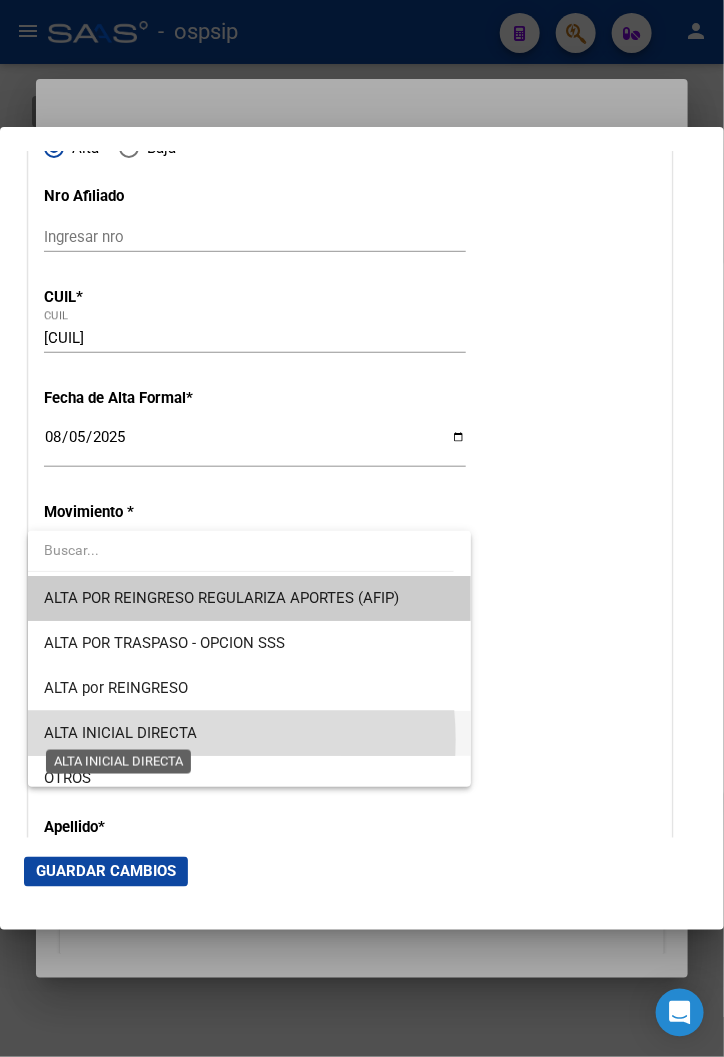 click on "ALTA INICIAL DIRECTA" at bounding box center [120, 733] 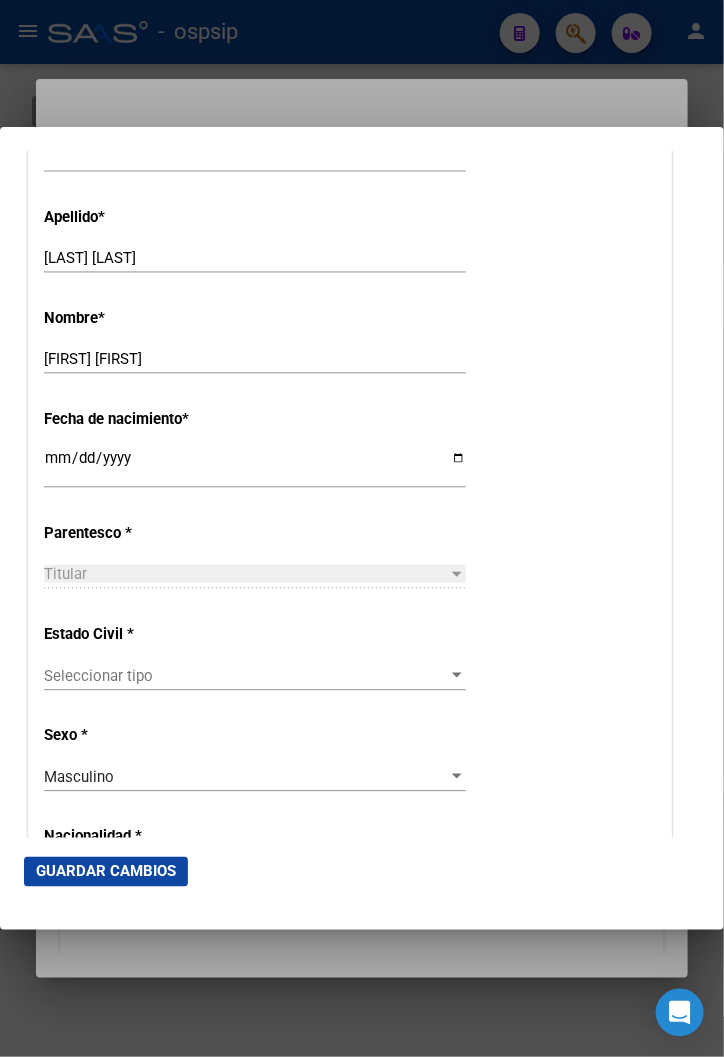 scroll, scrollTop: 888, scrollLeft: 0, axis: vertical 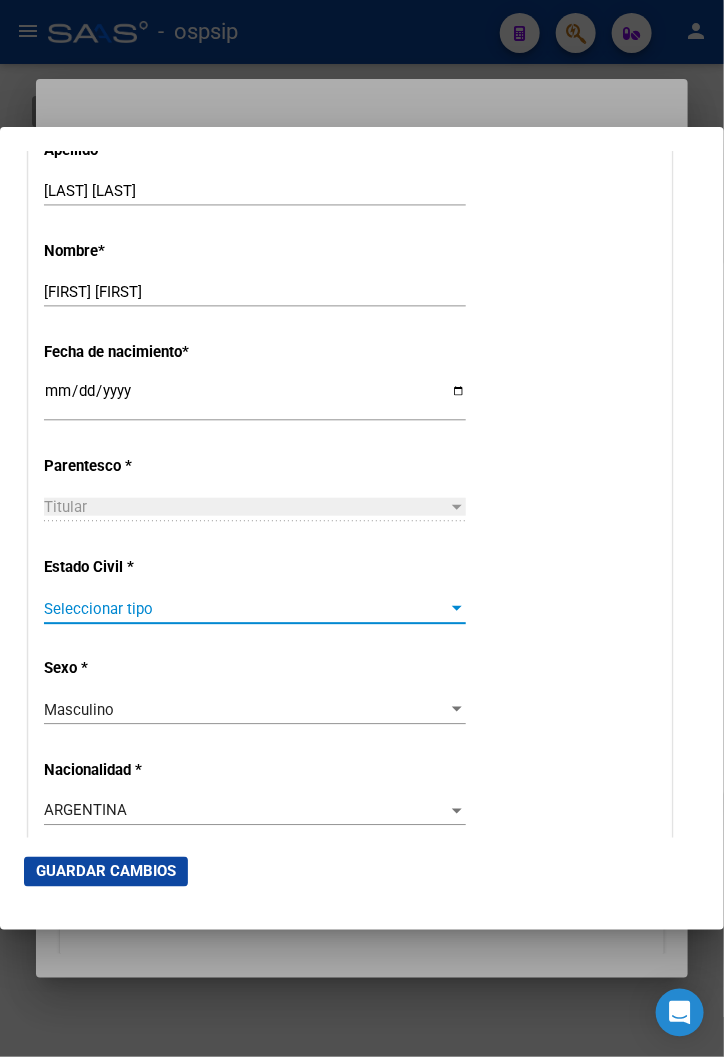 click on "Seleccionar tipo" at bounding box center [246, 609] 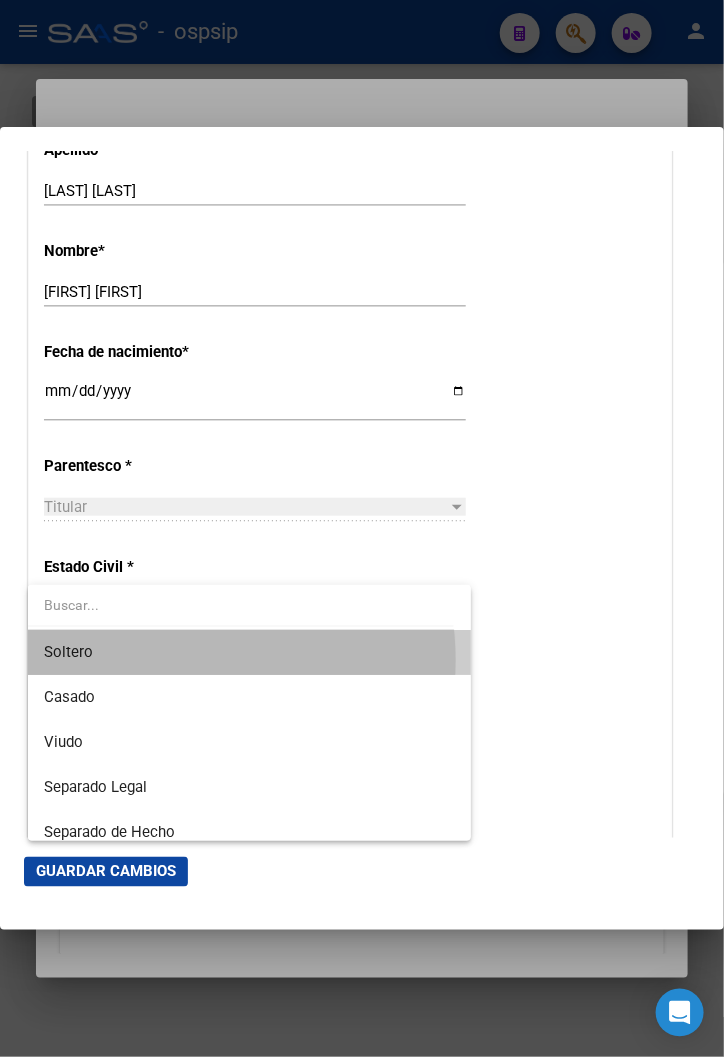 click on "Soltero" at bounding box center (249, 652) 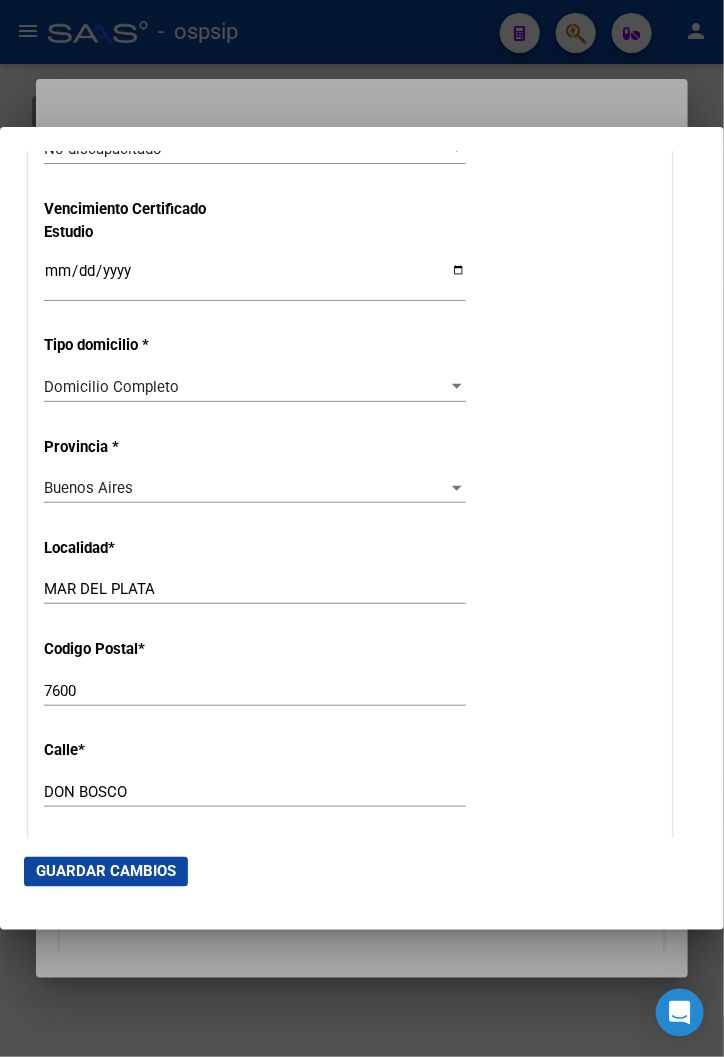 scroll, scrollTop: 1777, scrollLeft: 0, axis: vertical 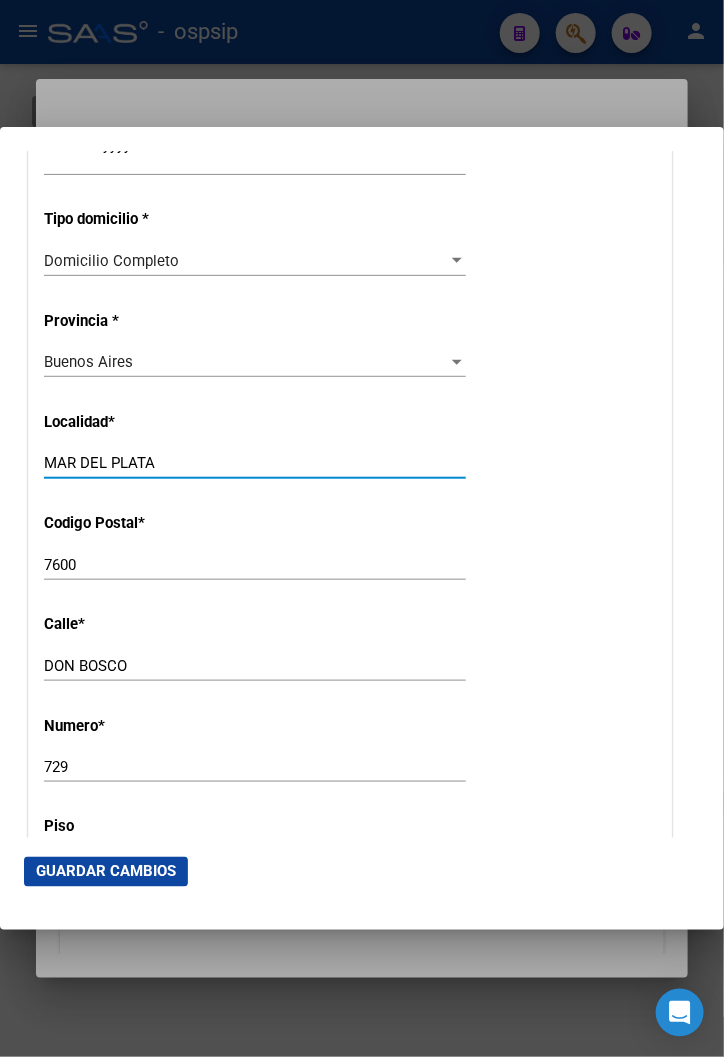 click on "MAR DEL PLATA" at bounding box center [255, 463] 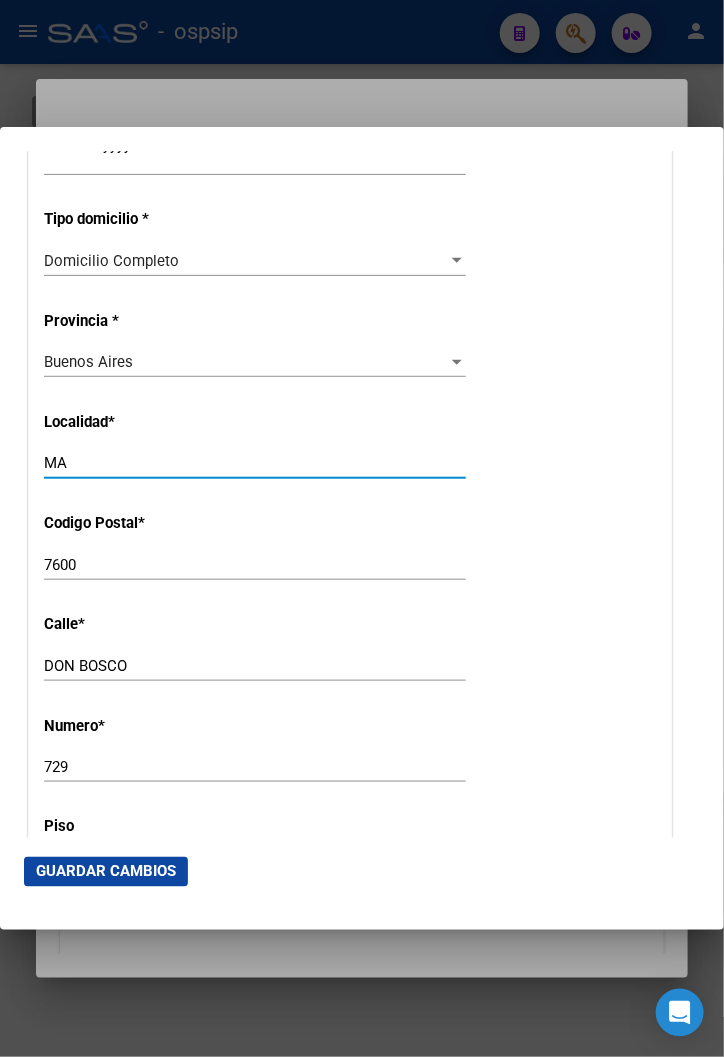 type on "M" 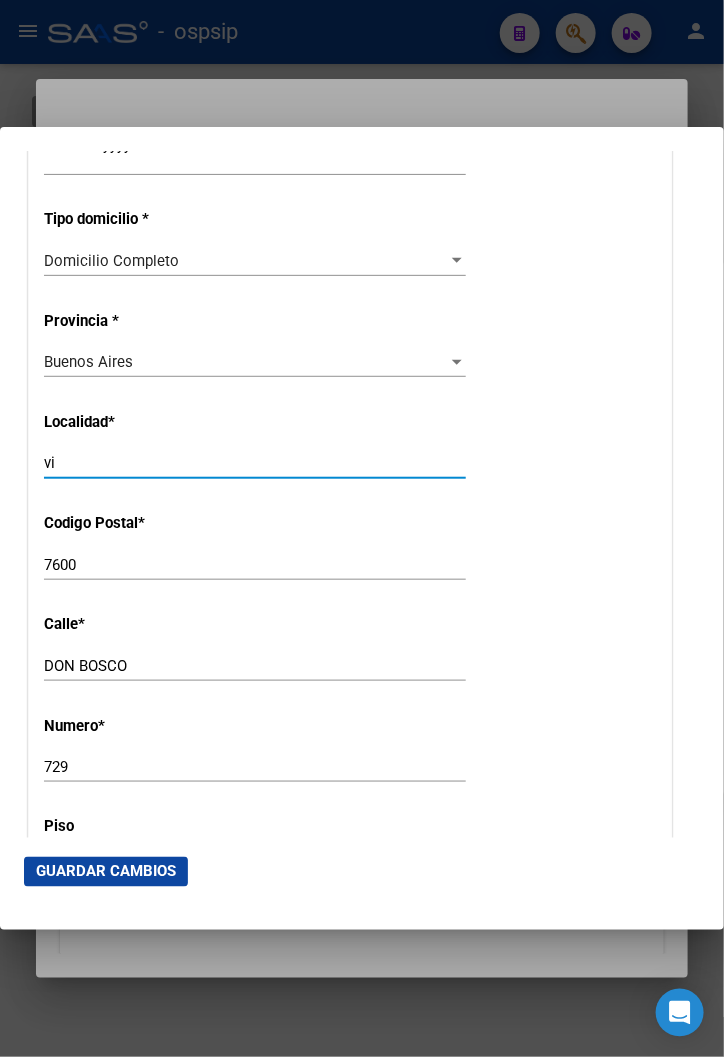 type on "v" 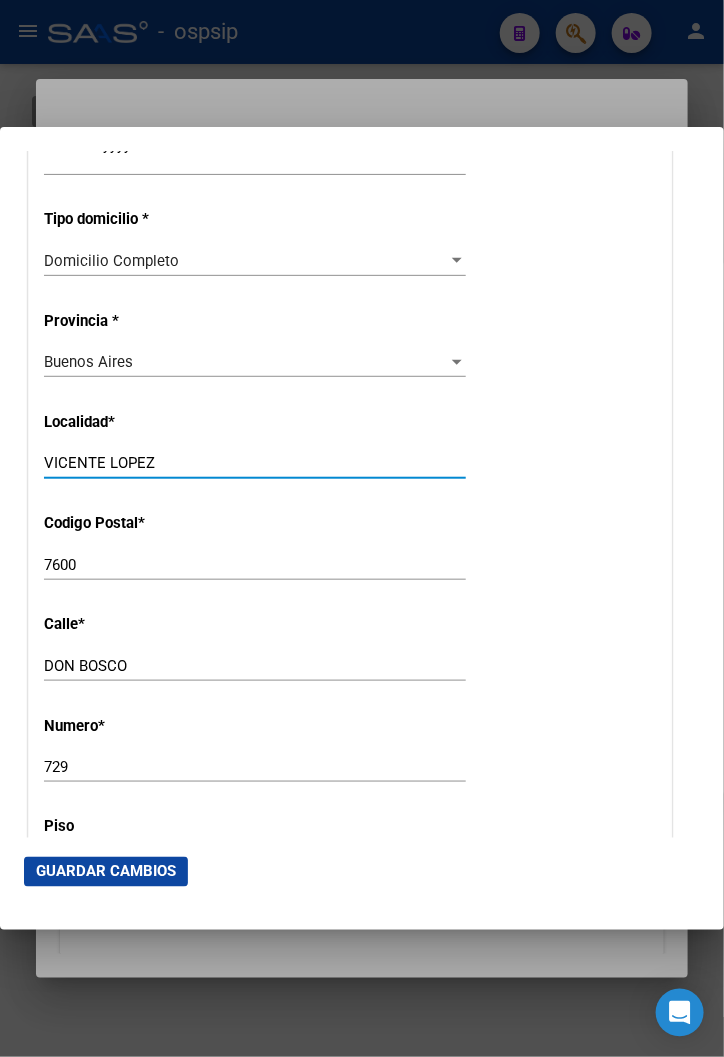 type on "VICENTE LOPEZ" 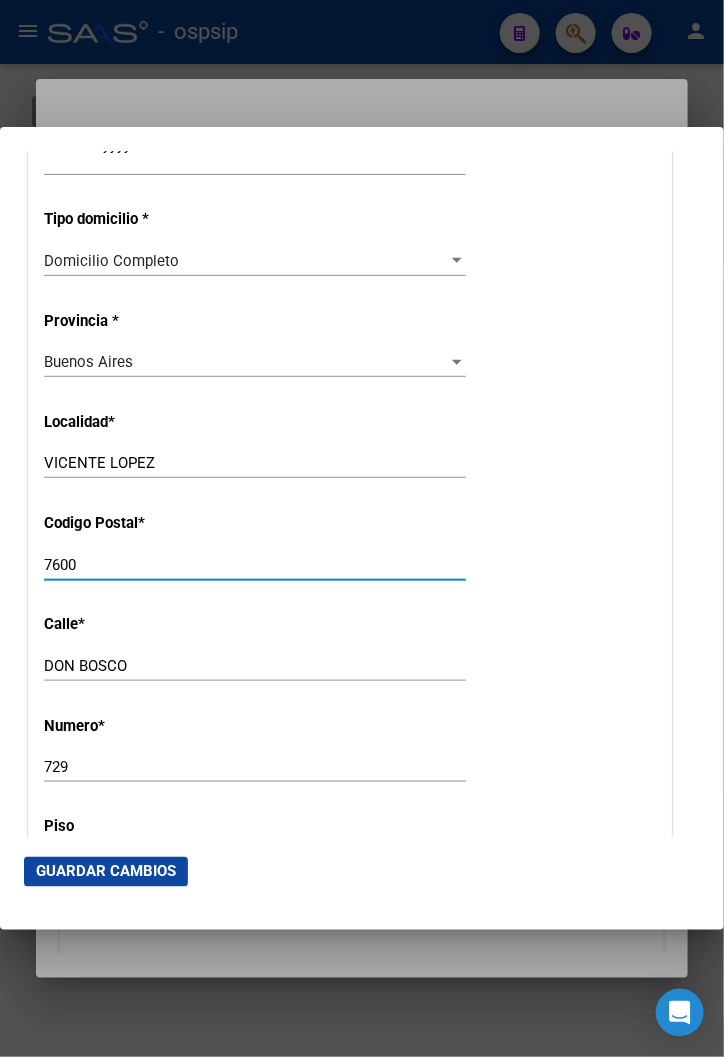click on "7600" at bounding box center (255, 565) 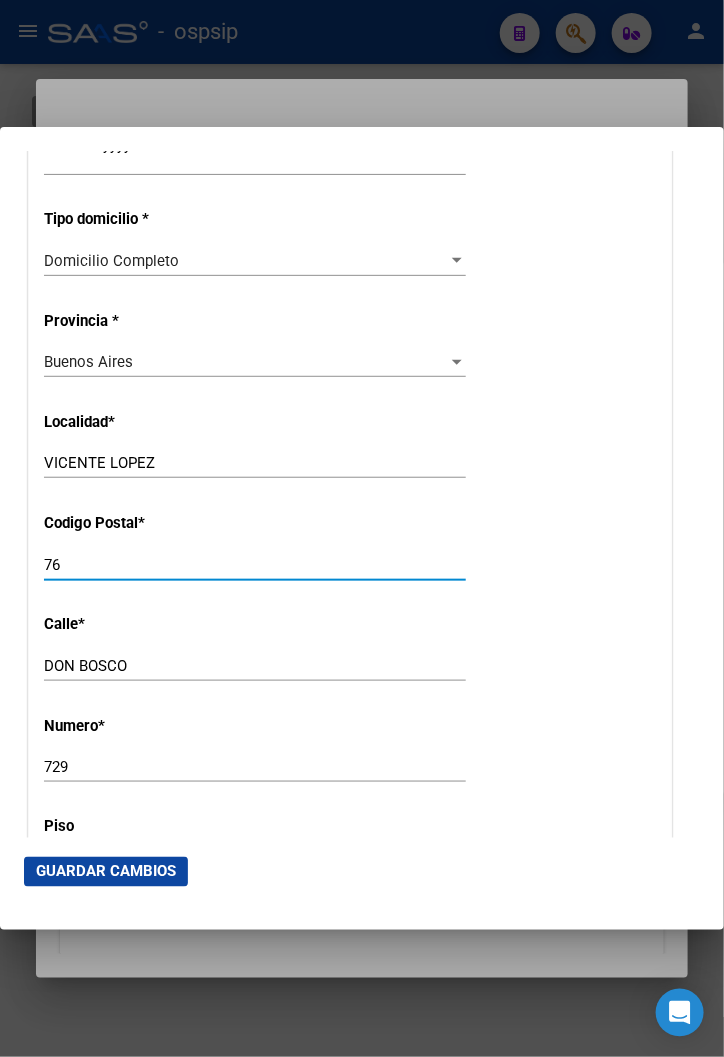 type on "7" 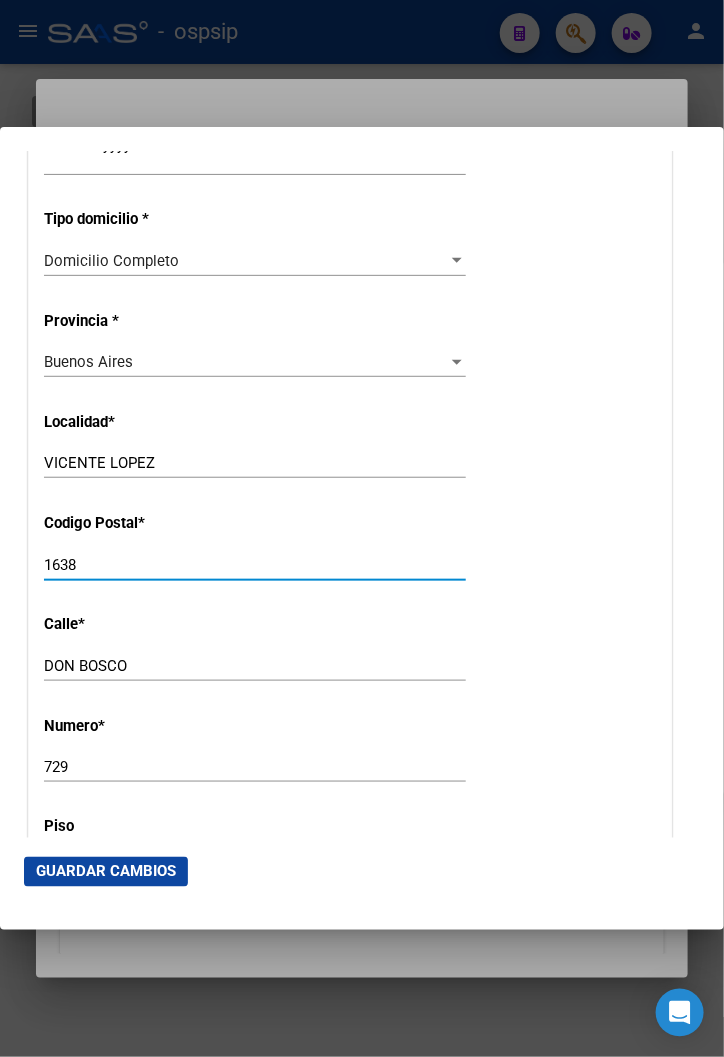 type on "1638" 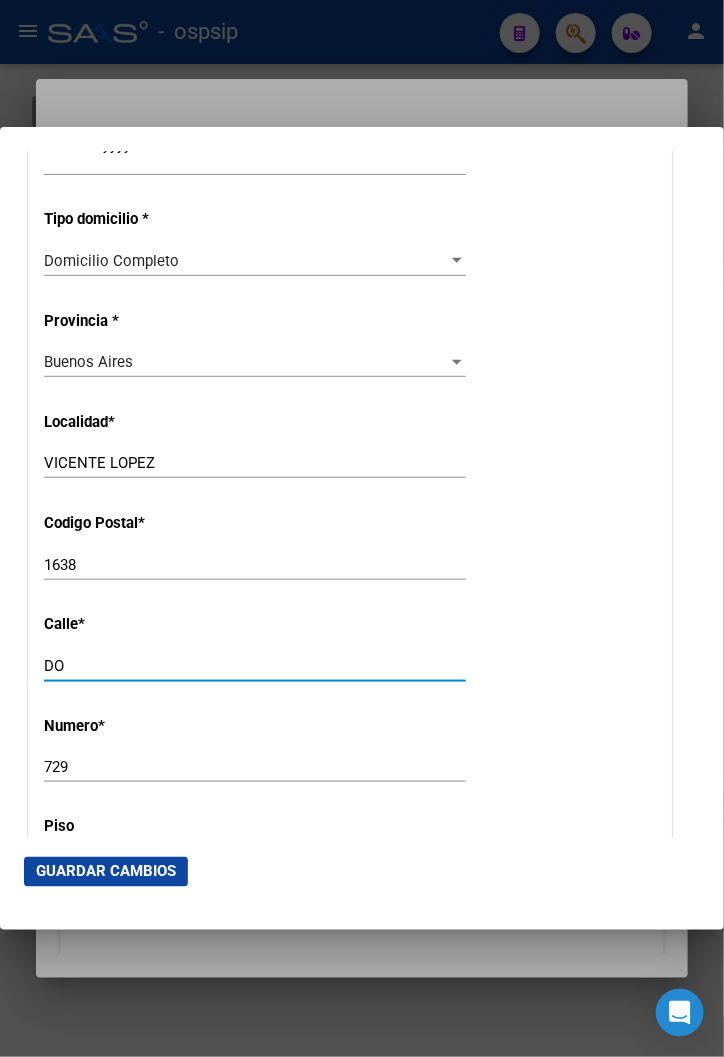 type on "D" 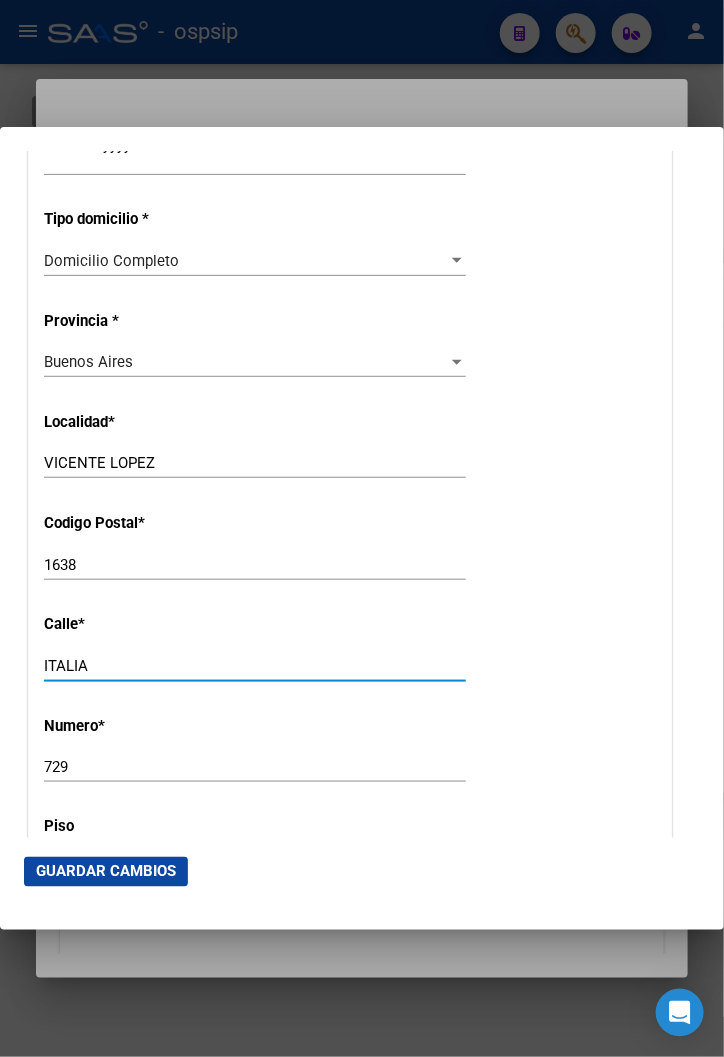 type on "ITALIA" 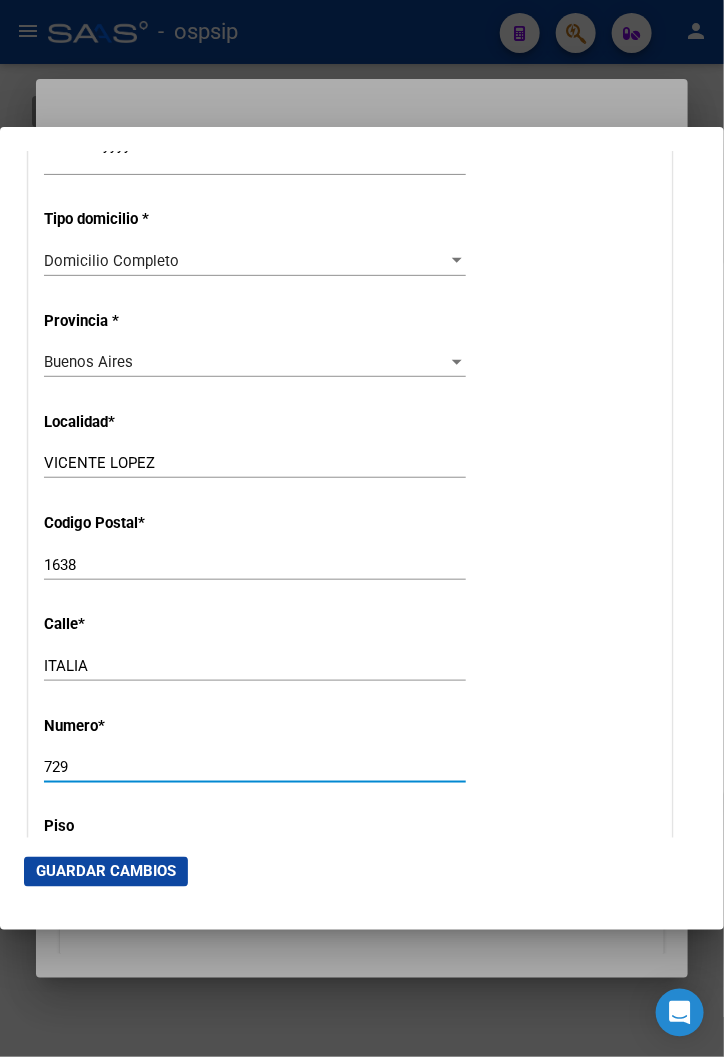 click on "729" at bounding box center [255, 767] 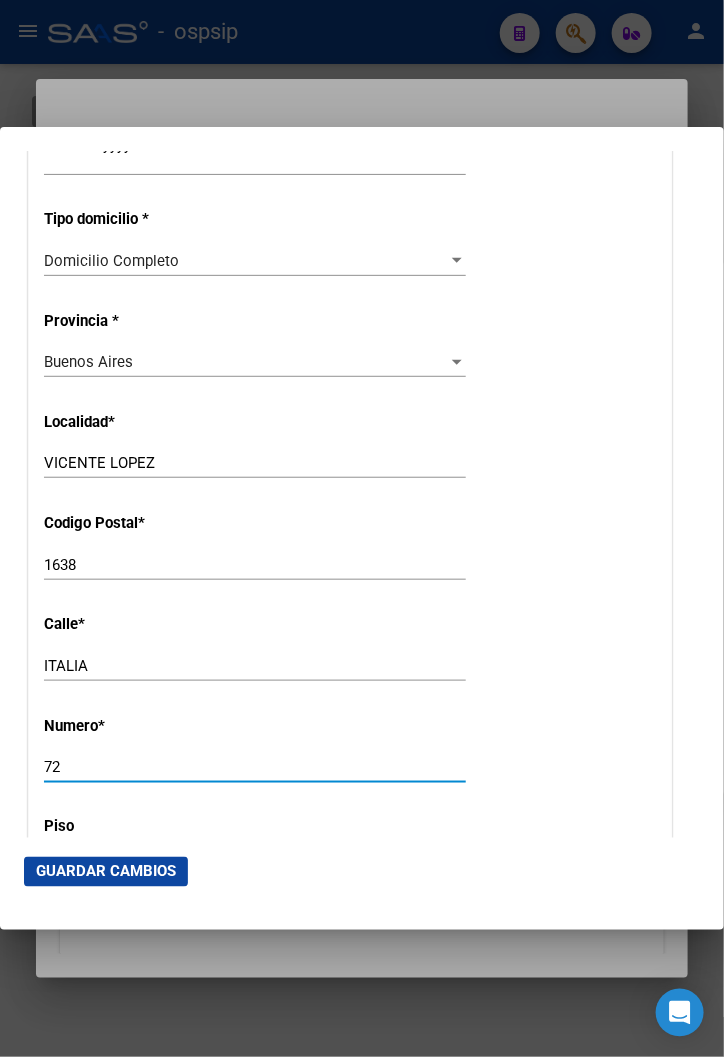 type on "7" 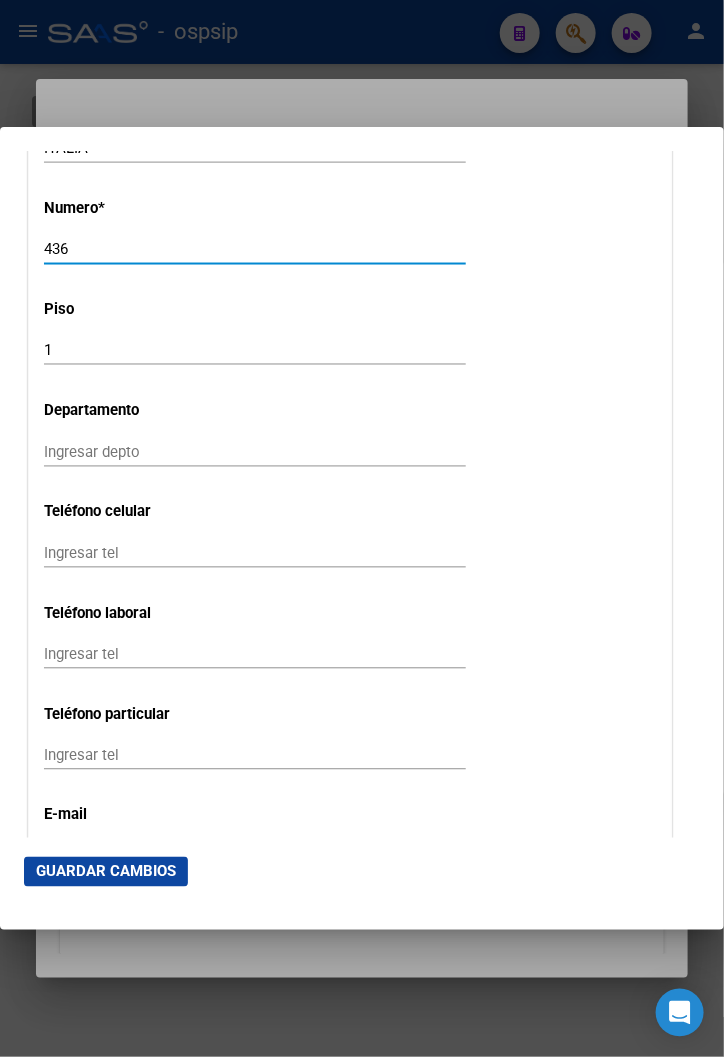 scroll, scrollTop: 2333, scrollLeft: 0, axis: vertical 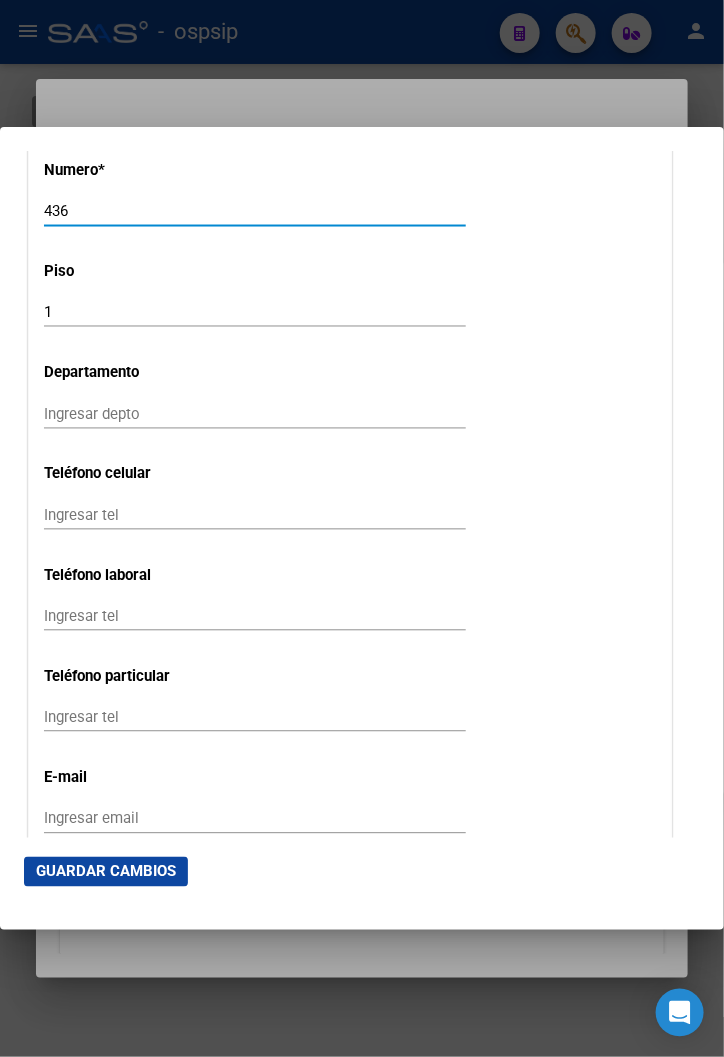 type on "436" 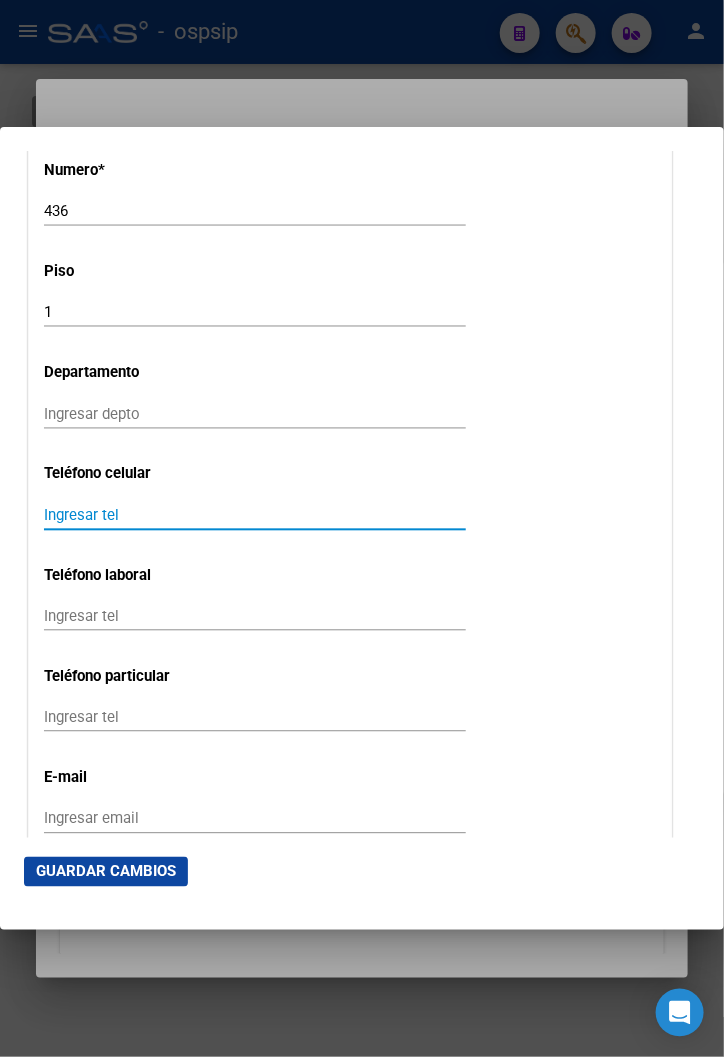 click on "Ingresar tel" at bounding box center [255, 515] 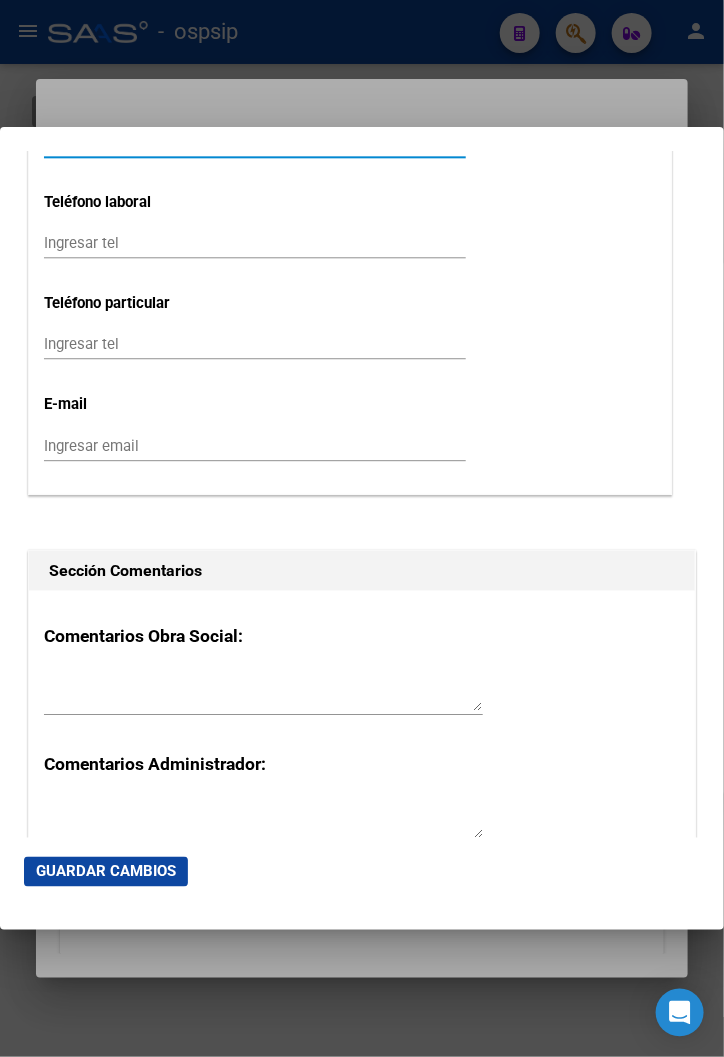 scroll, scrollTop: 2666, scrollLeft: 0, axis: vertical 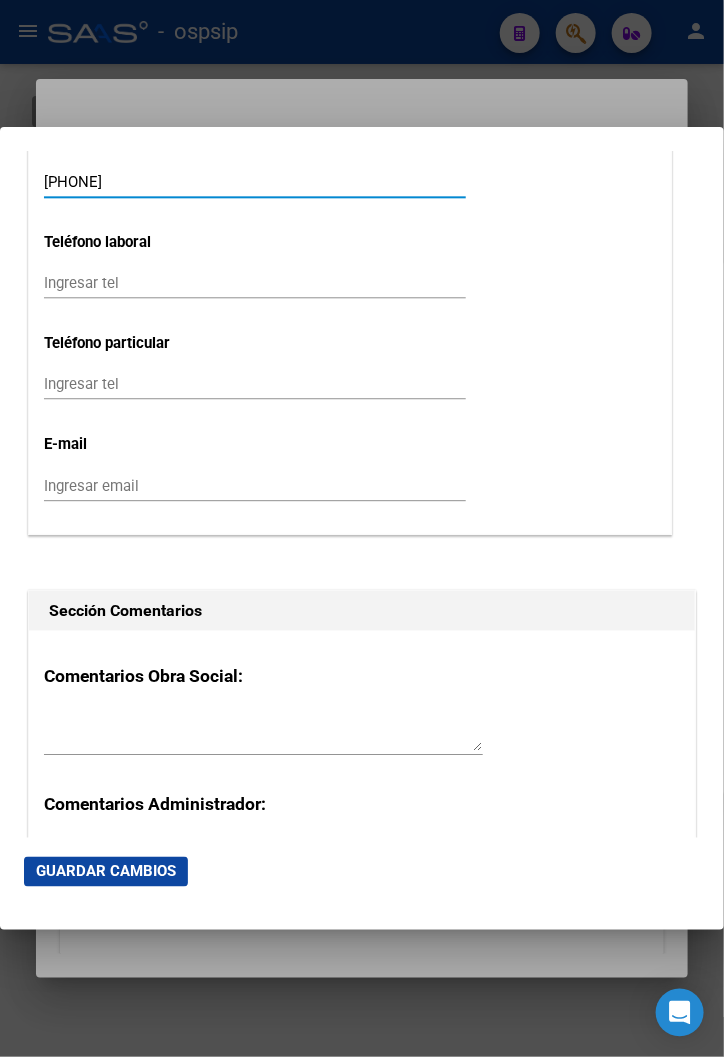 type on "[PHONE]" 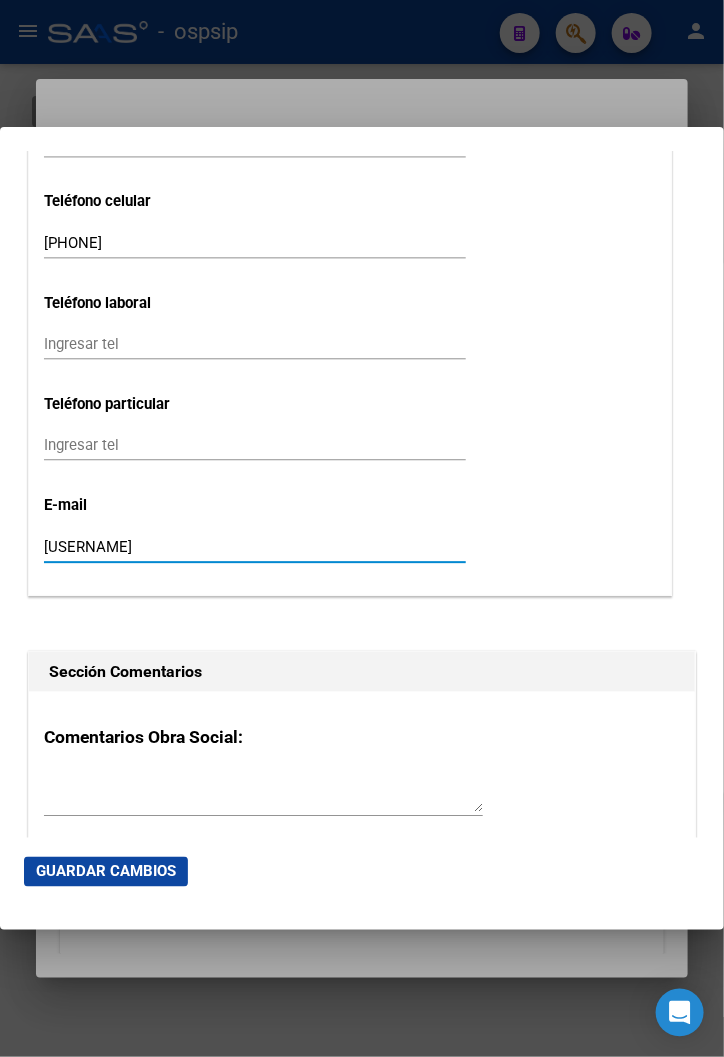 scroll, scrollTop: 2444, scrollLeft: 0, axis: vertical 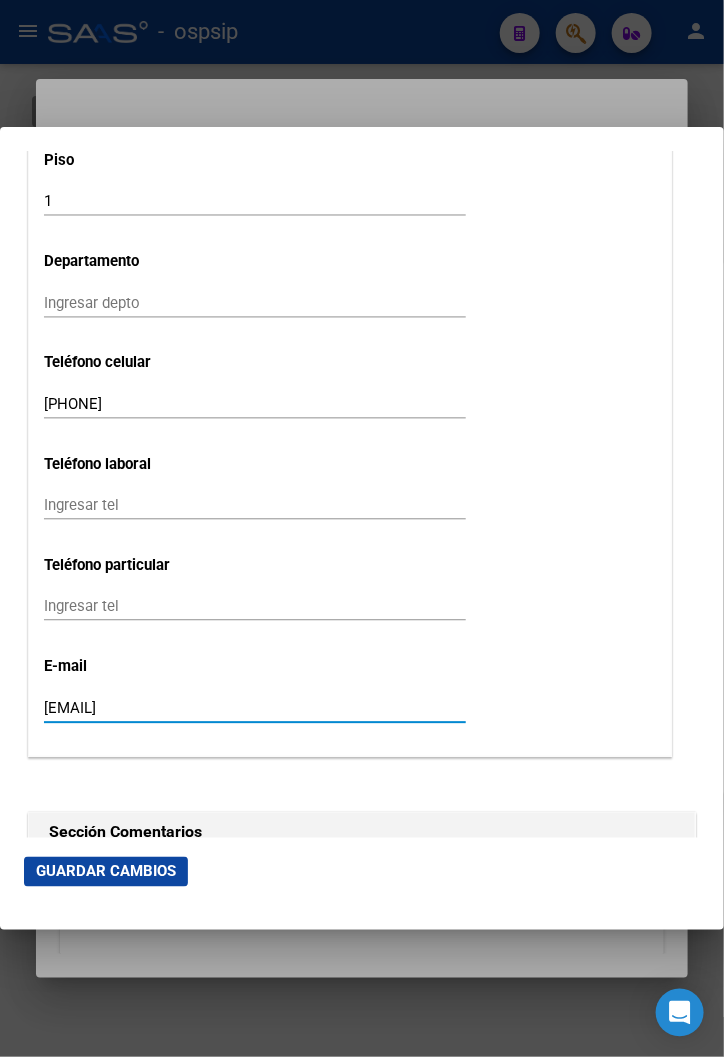 type on "[EMAIL]" 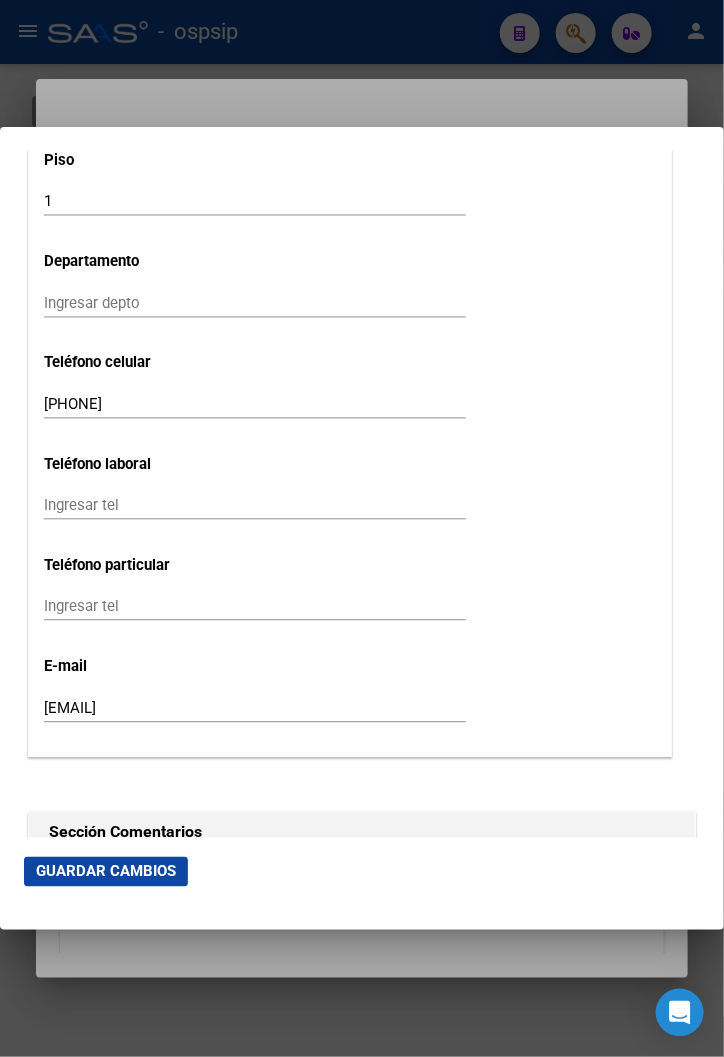 click on "Ingresar tel" 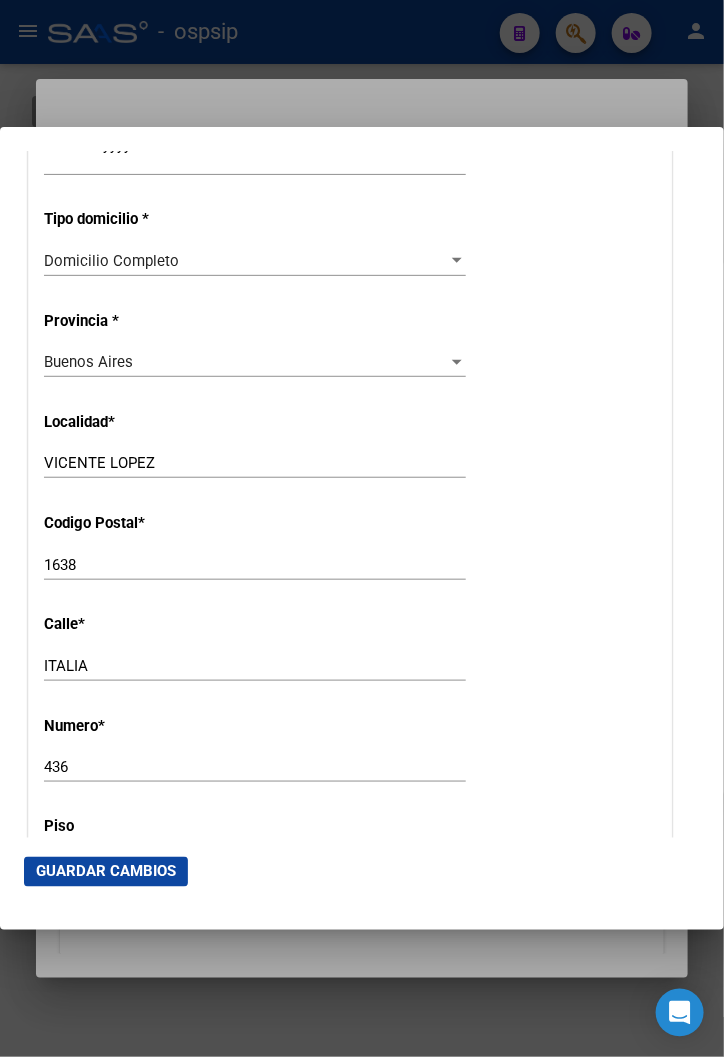 scroll, scrollTop: 2000, scrollLeft: 0, axis: vertical 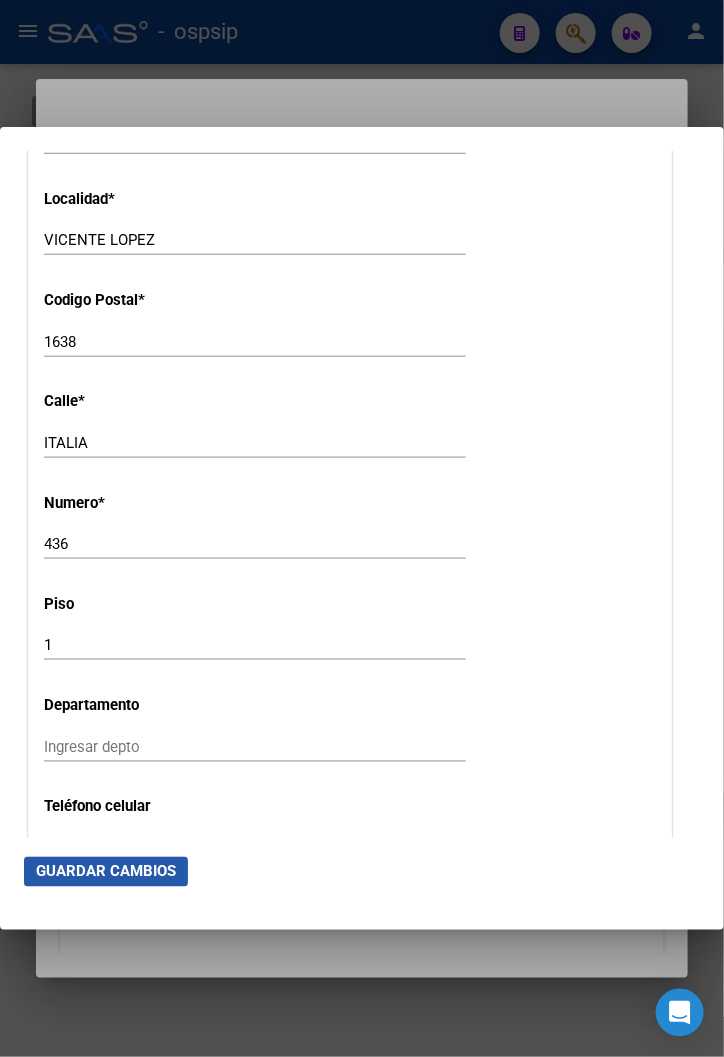 click on "Guardar Cambios" 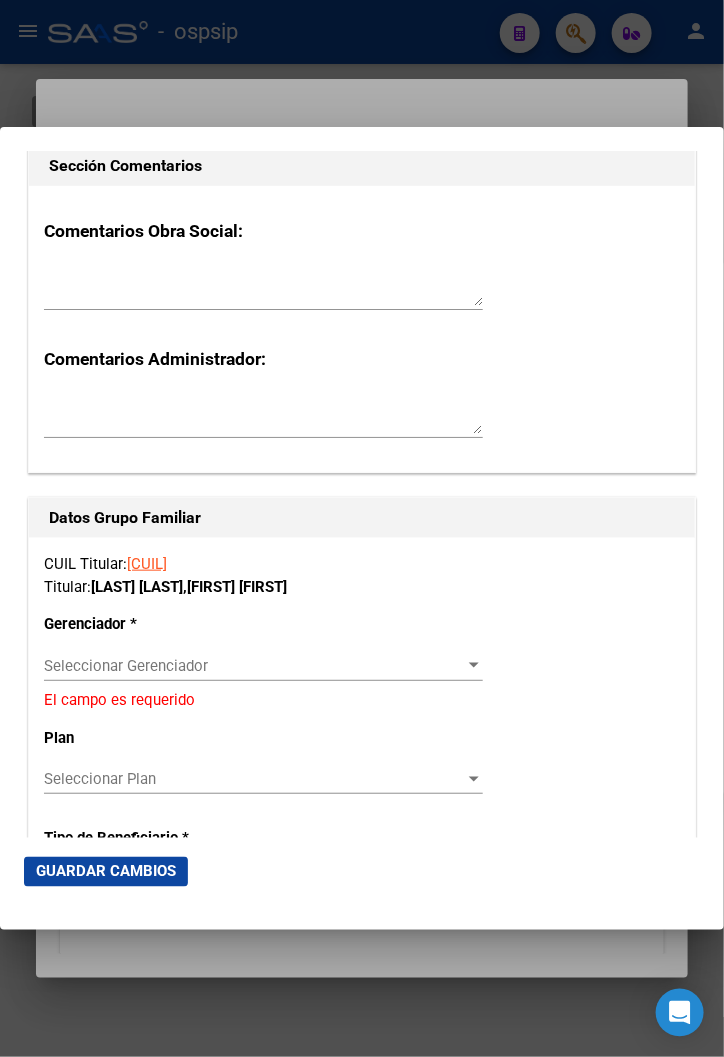 scroll, scrollTop: 3222, scrollLeft: 0, axis: vertical 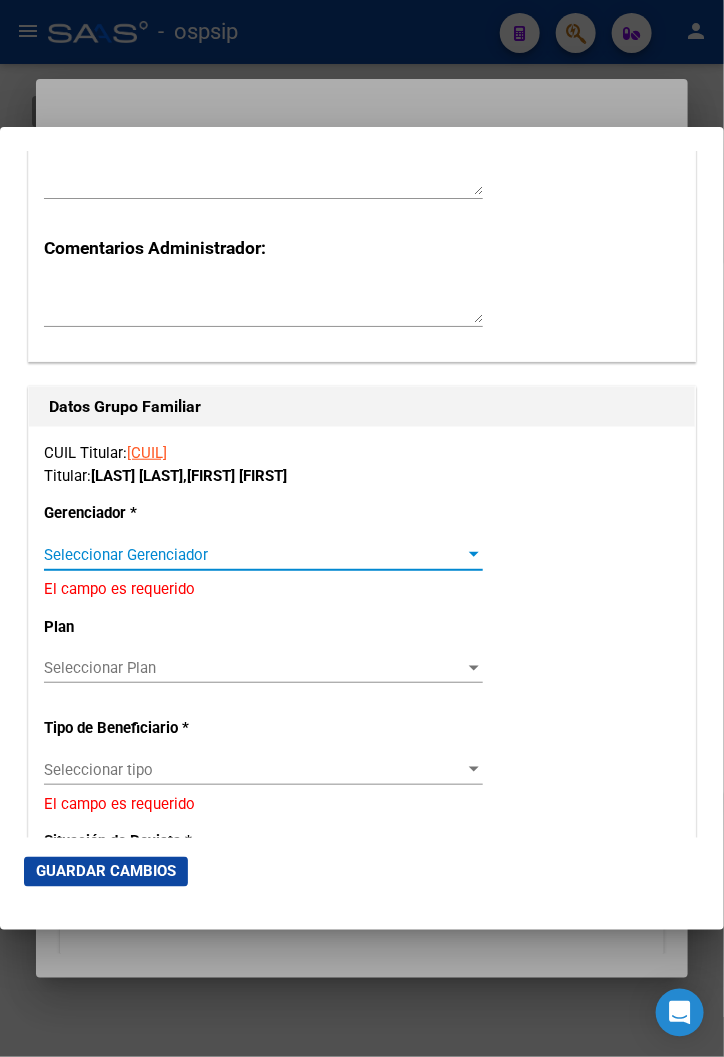 click on "Seleccionar Gerenciador" at bounding box center [254, 555] 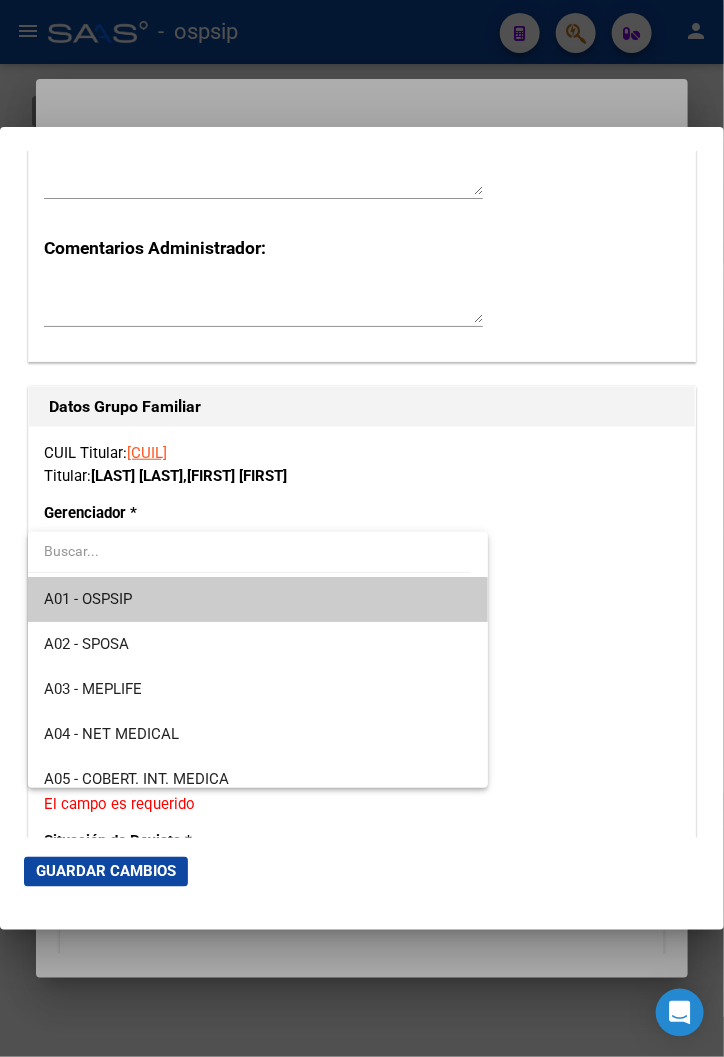 click on "A01 - OSPSIP" at bounding box center [258, 599] 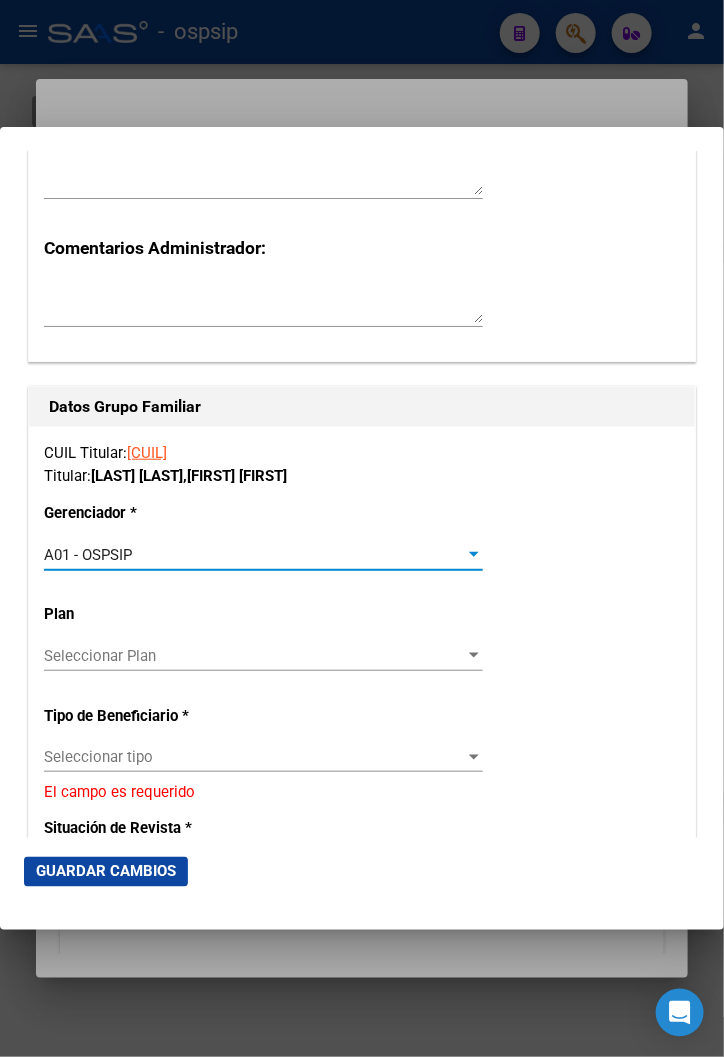 click at bounding box center [474, 757] 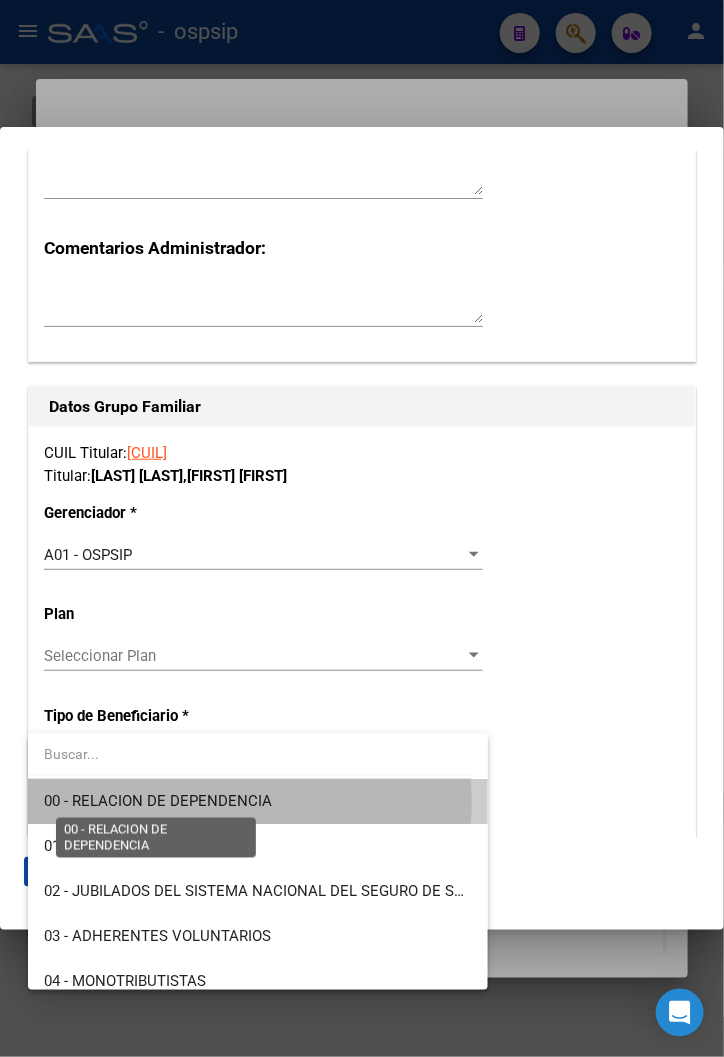 click on "00 - RELACION DE DEPENDENCIA" at bounding box center [158, 801] 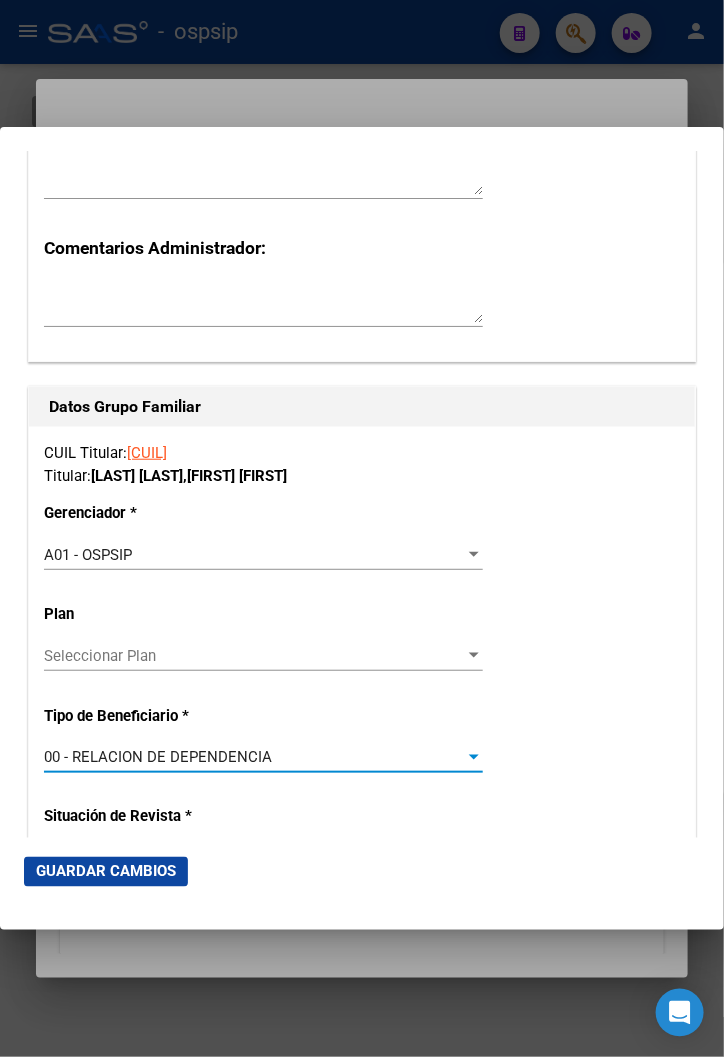 type on "[CUIL]" 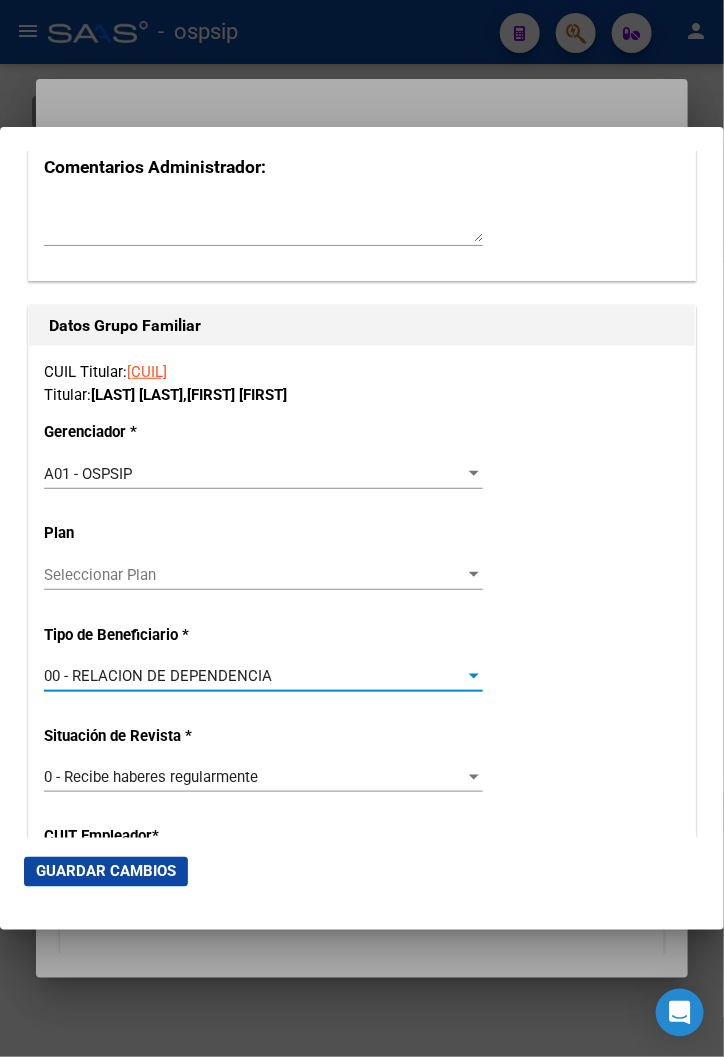 scroll, scrollTop: 3555, scrollLeft: 0, axis: vertical 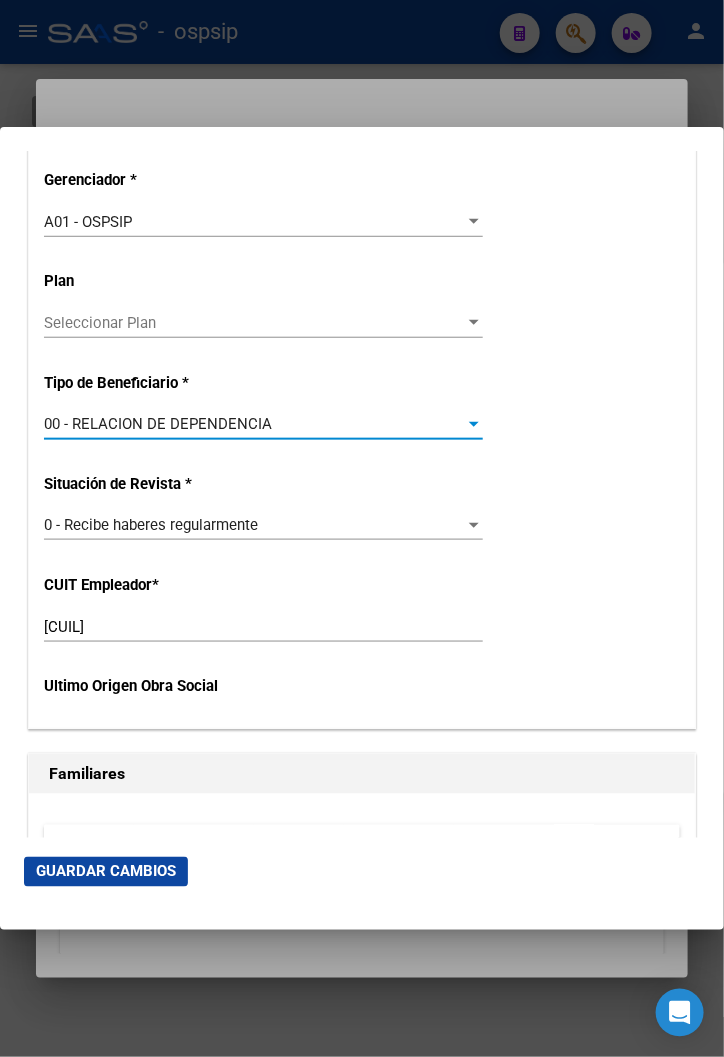 click on "Guardar Cambios" 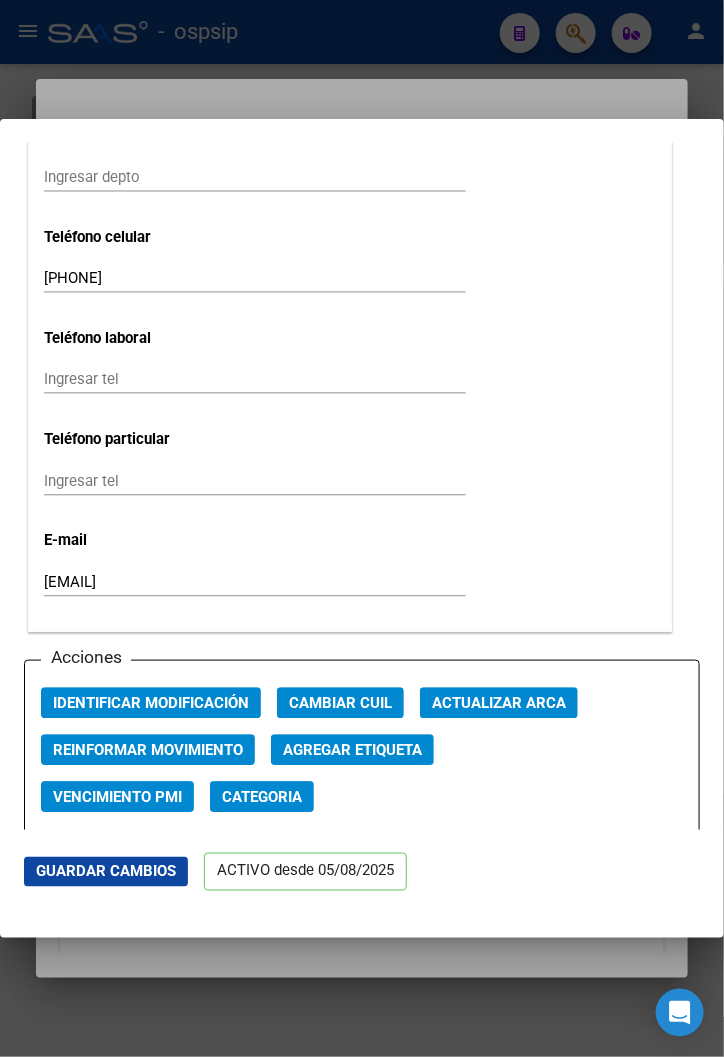 scroll, scrollTop: 2777, scrollLeft: 0, axis: vertical 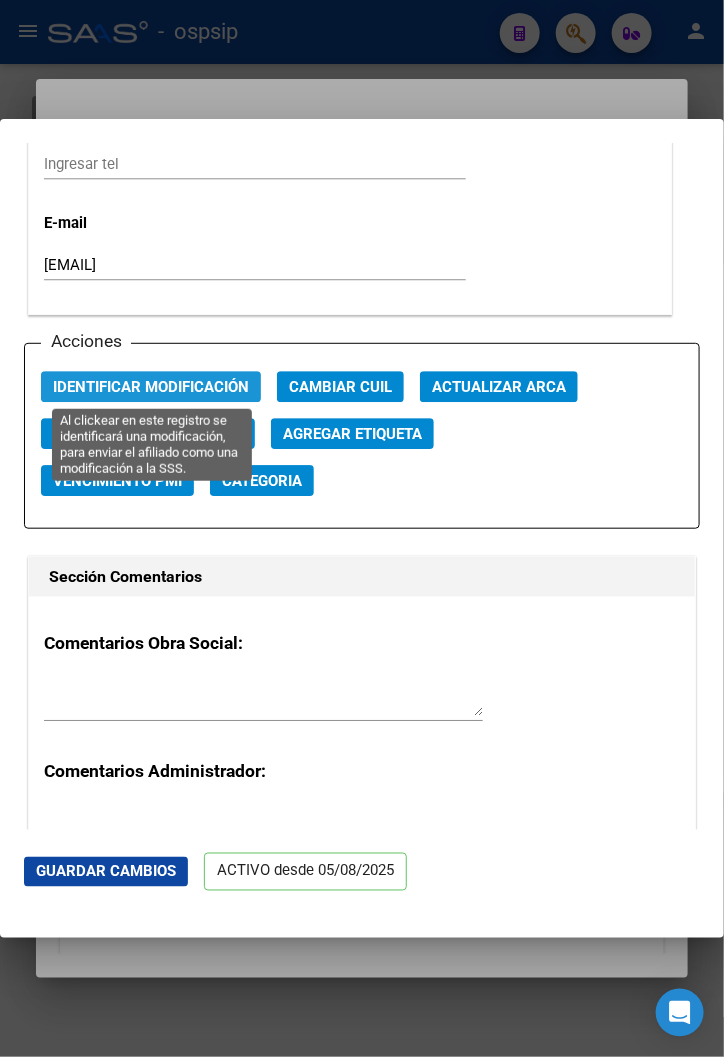 click on "Identificar Modificación" at bounding box center (151, 387) 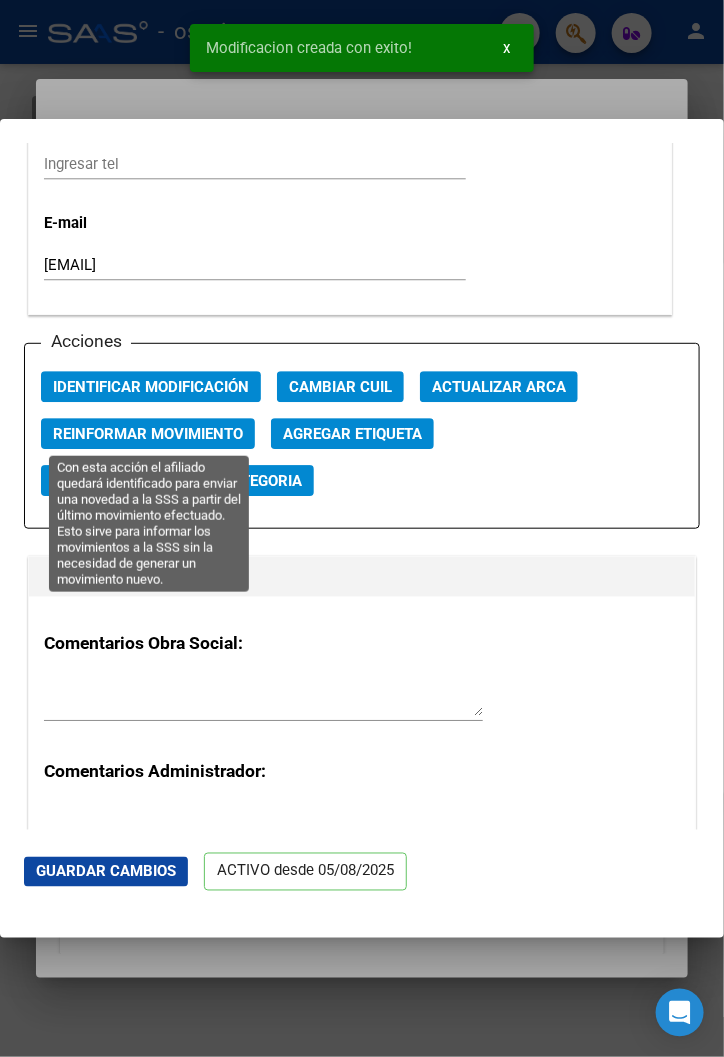 click on "Reinformar Movimiento" 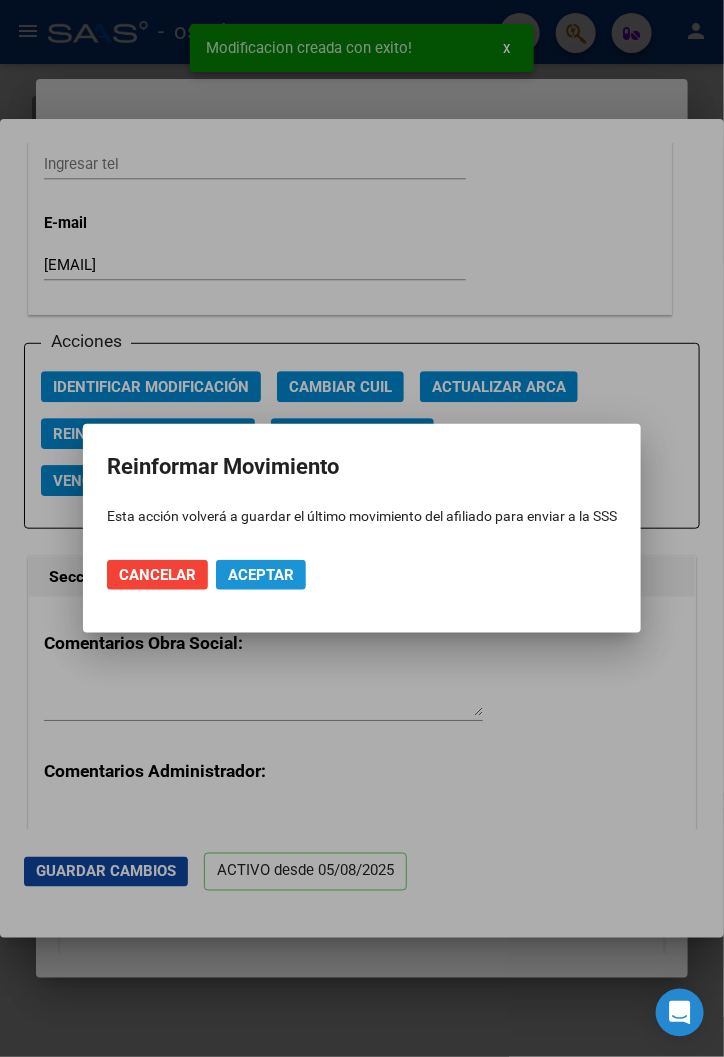 click on "Aceptar" at bounding box center (261, 575) 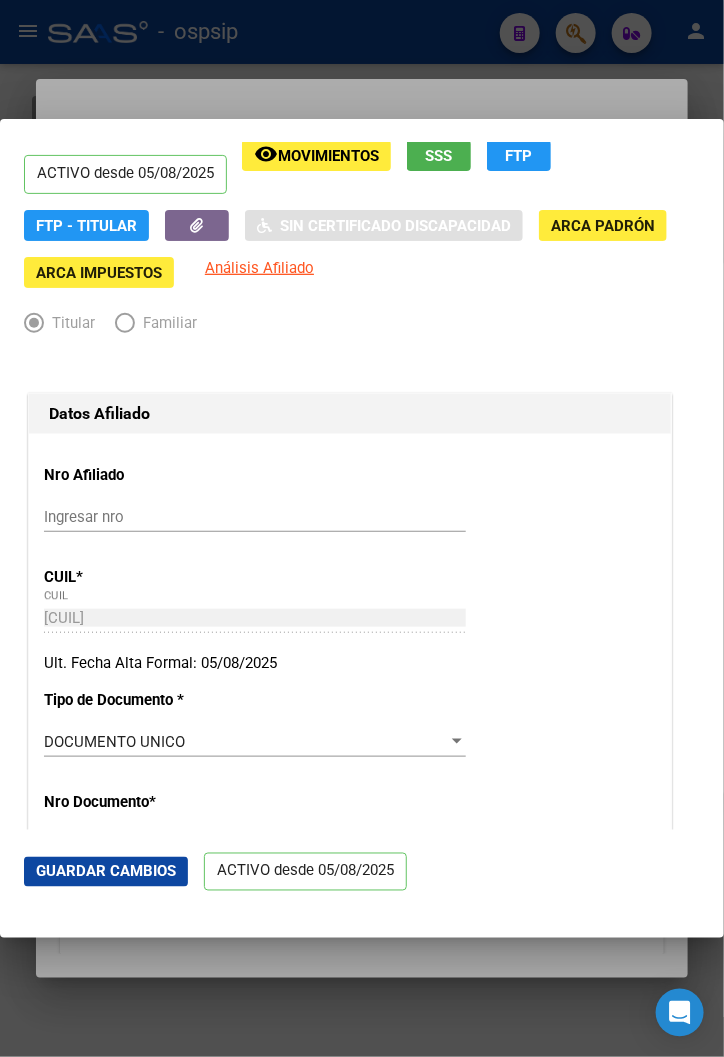 scroll, scrollTop: 0, scrollLeft: 0, axis: both 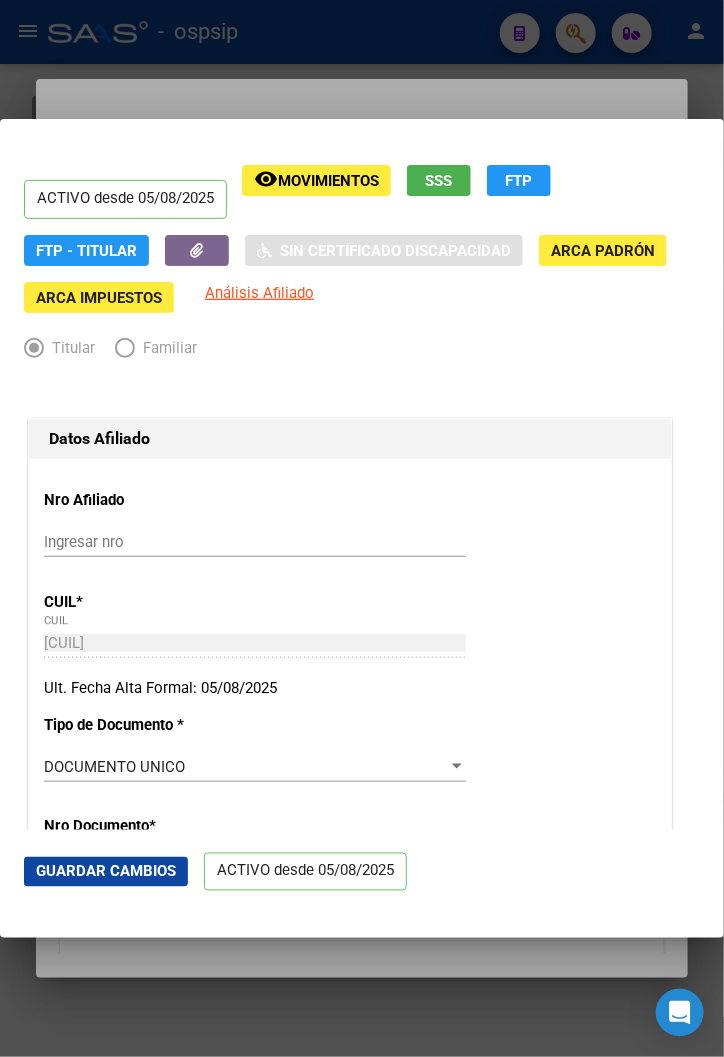 click at bounding box center [362, 528] 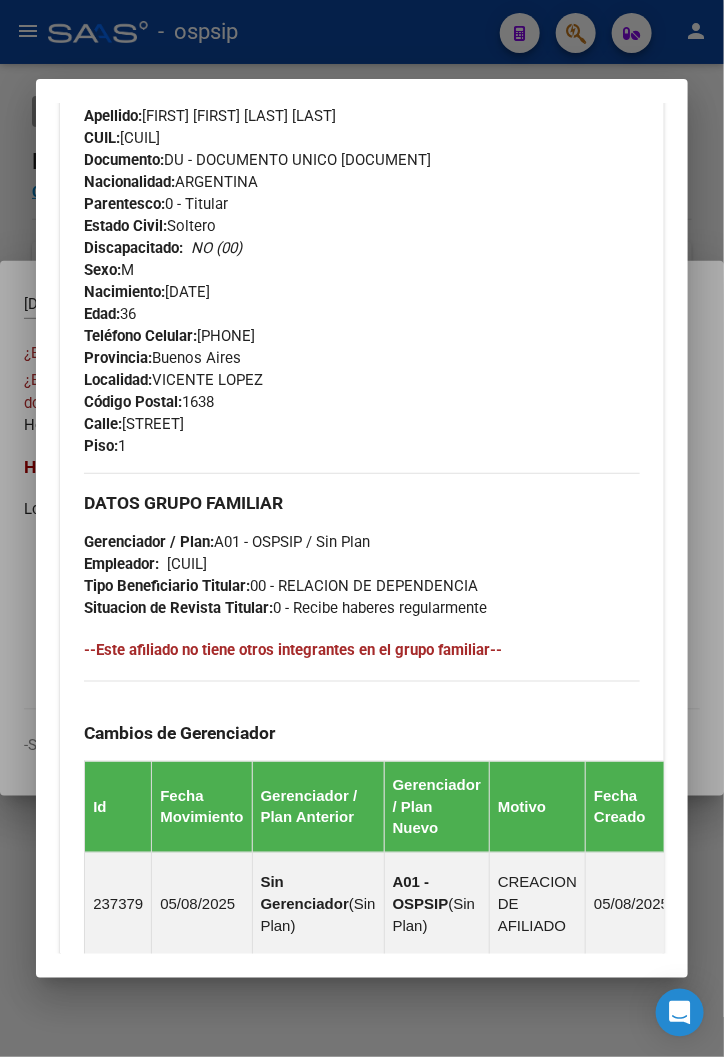 scroll, scrollTop: 777, scrollLeft: 0, axis: vertical 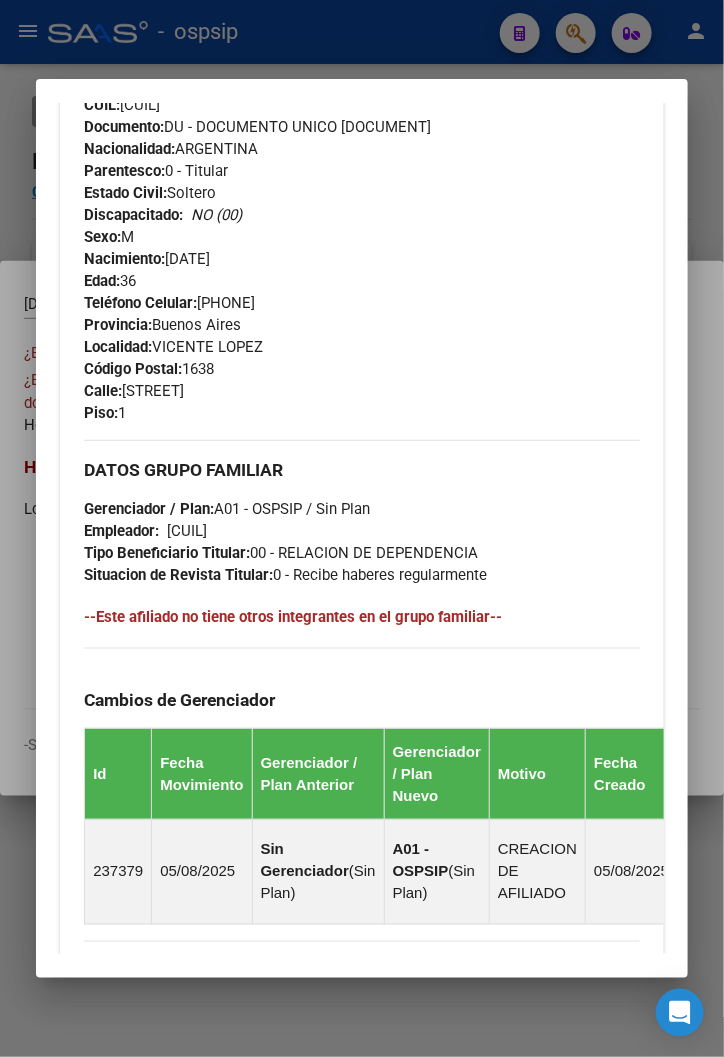 drag, startPoint x: 335, startPoint y: 123, endPoint x: 455, endPoint y: 127, distance: 120.06665 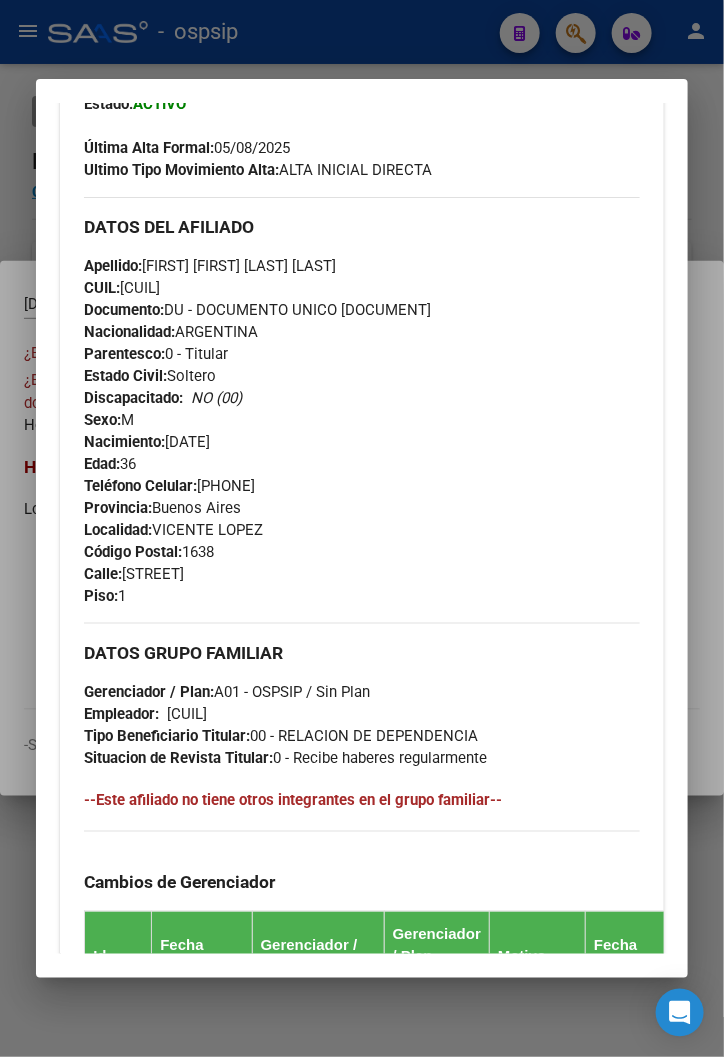 scroll, scrollTop: 555, scrollLeft: 0, axis: vertical 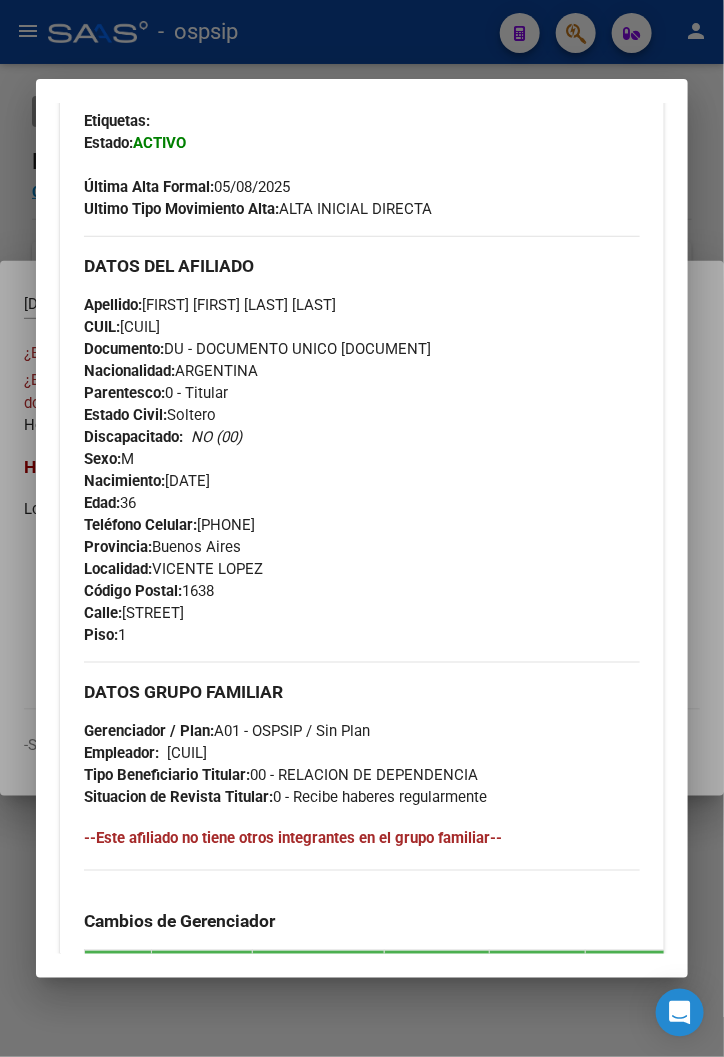 drag, startPoint x: 307, startPoint y: 303, endPoint x: 487, endPoint y: 305, distance: 180.01111 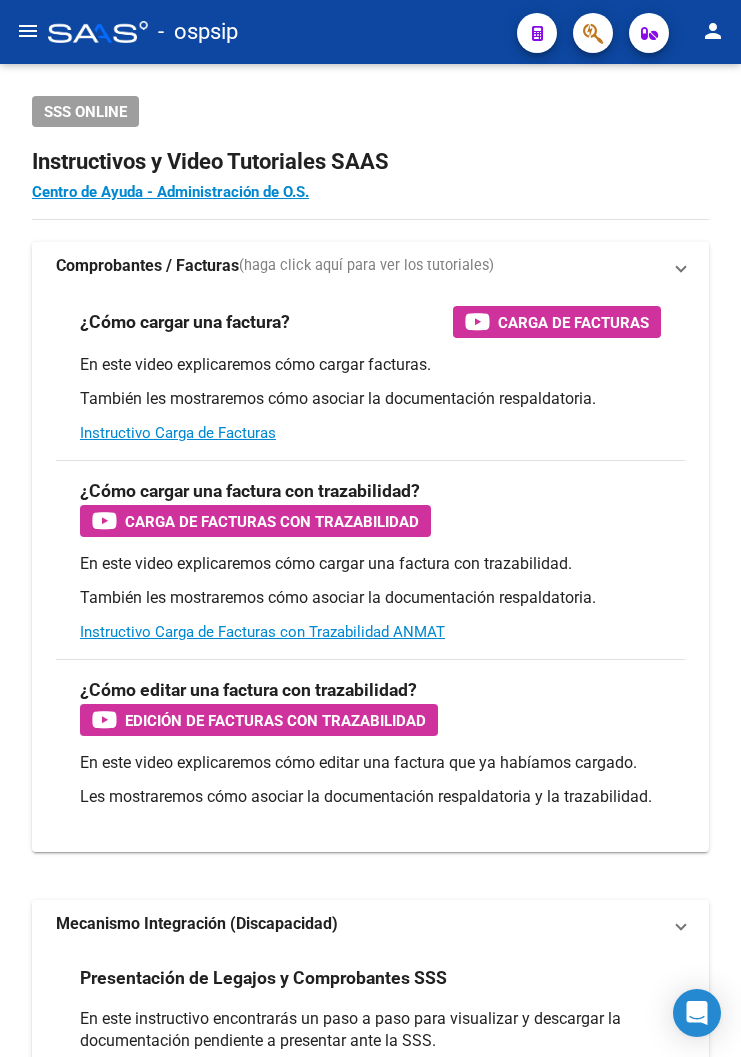 scroll, scrollTop: 0, scrollLeft: 0, axis: both 